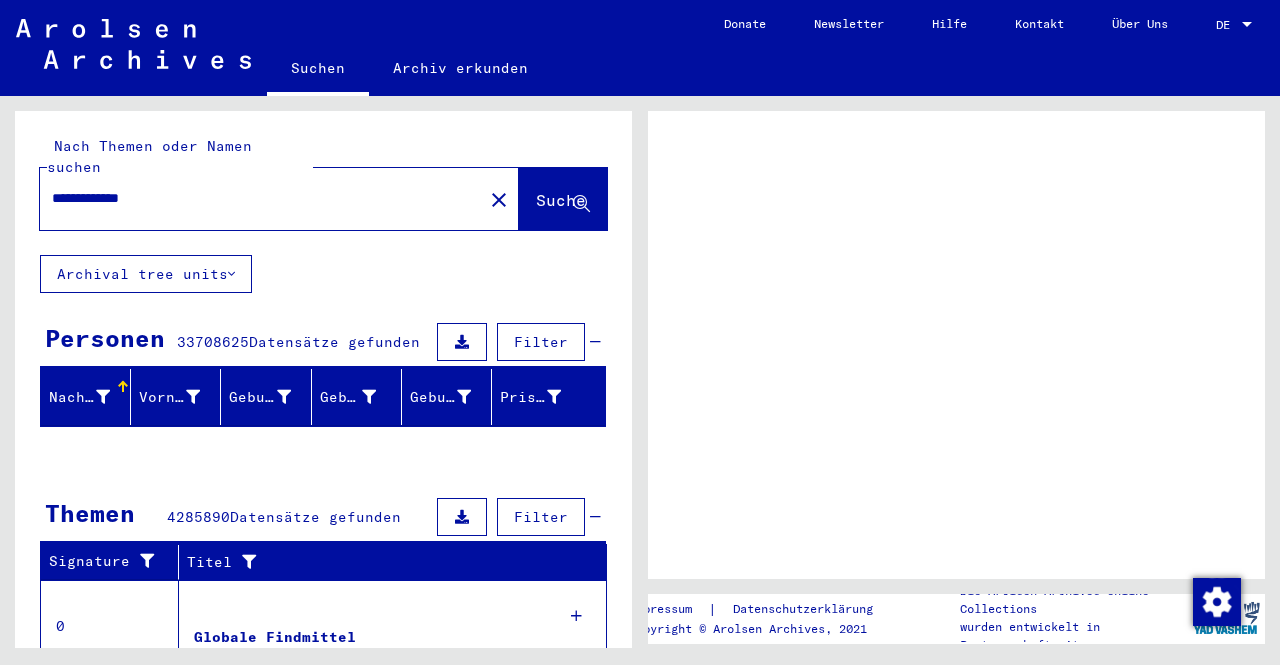 scroll, scrollTop: 0, scrollLeft: 0, axis: both 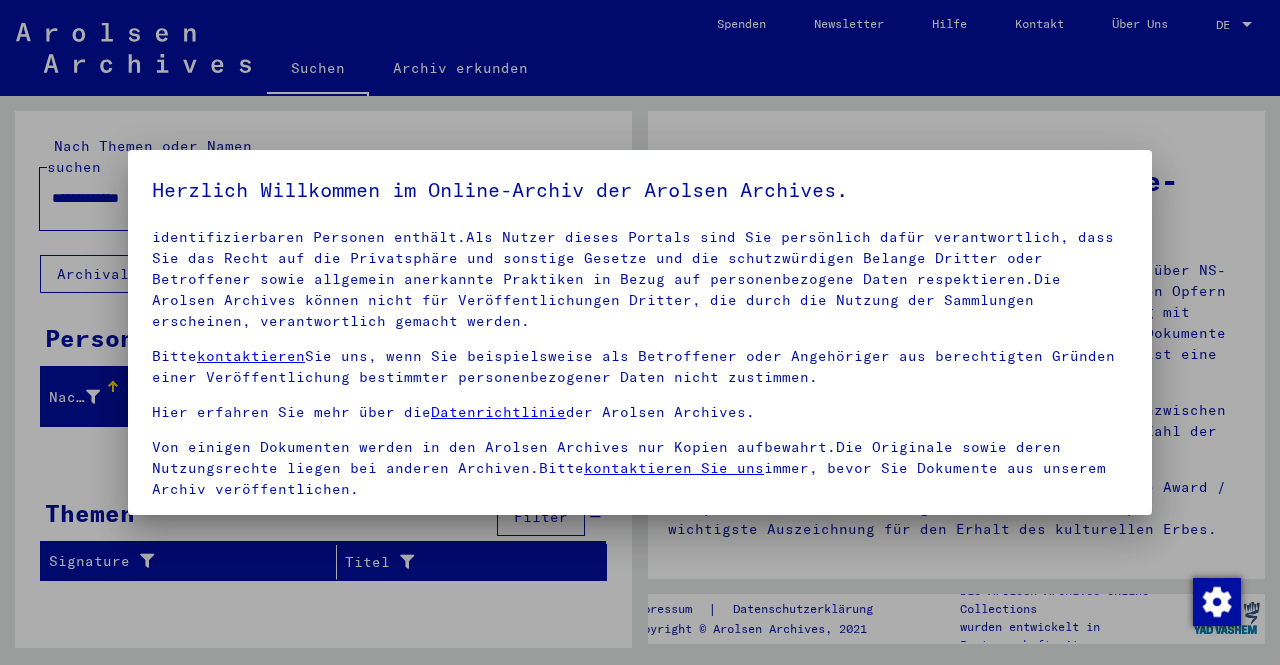 click on "Einverständniserklärung: Hiermit erkläre ich mich damit einverstanden, dass ich sensible personenbezogene Daten ausschließlich für wissenschaftliche Zwecke und in Übereinstimmung mit den geltenden nationalen Gesetzen und Bestimmungen nutze. Mir ist bewusst, dass ein Verstoß gegen diese Gesetze und/oder Bestimmungen strafrechtliche Konsequenzen nach sich ziehen kann." at bounding box center (652, 562) 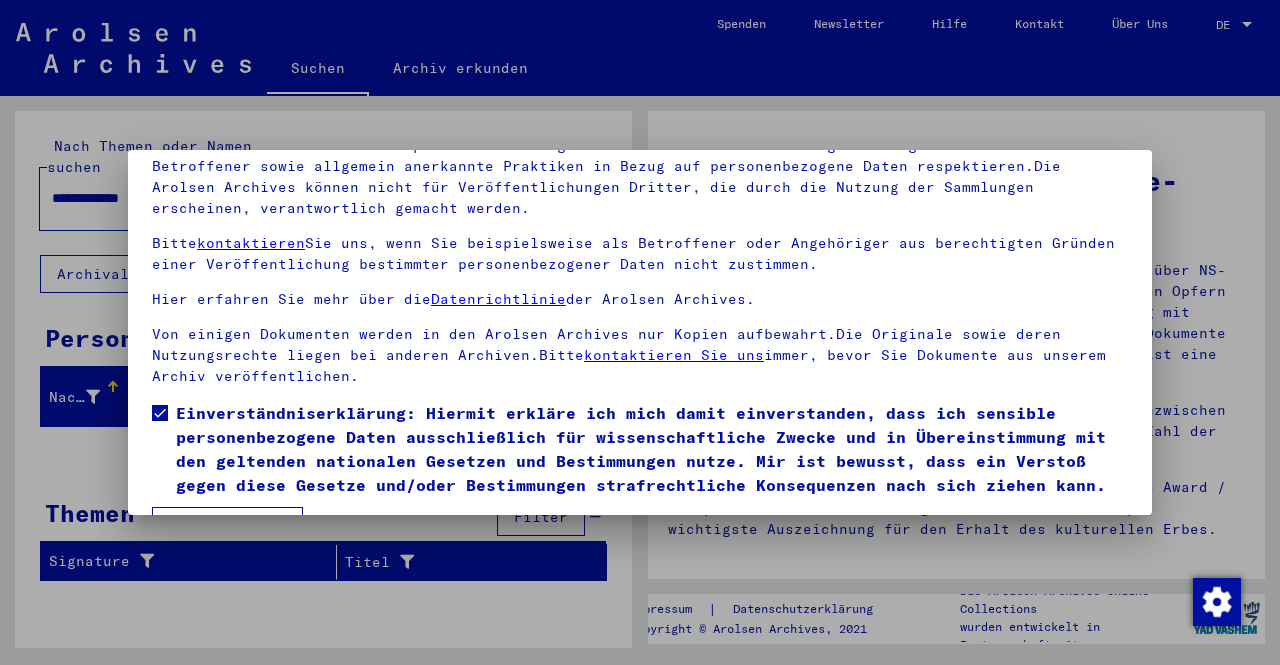 scroll, scrollTop: 166, scrollLeft: 0, axis: vertical 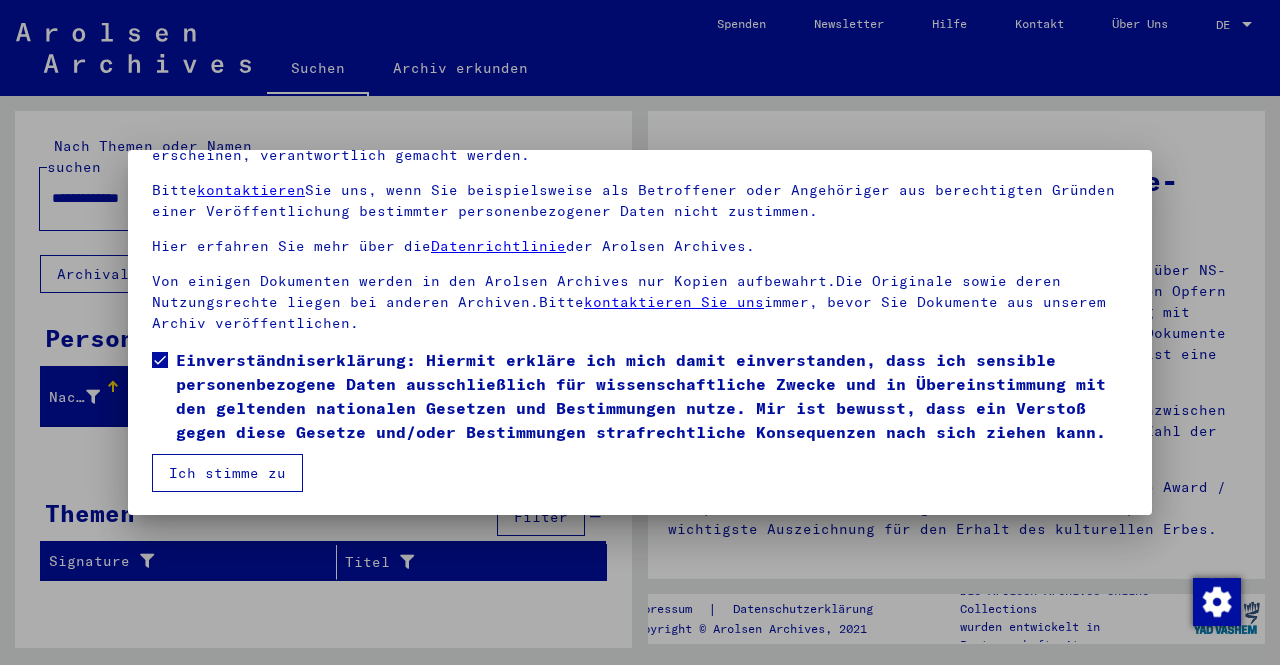 click on "Ich stimme zu" at bounding box center (227, 473) 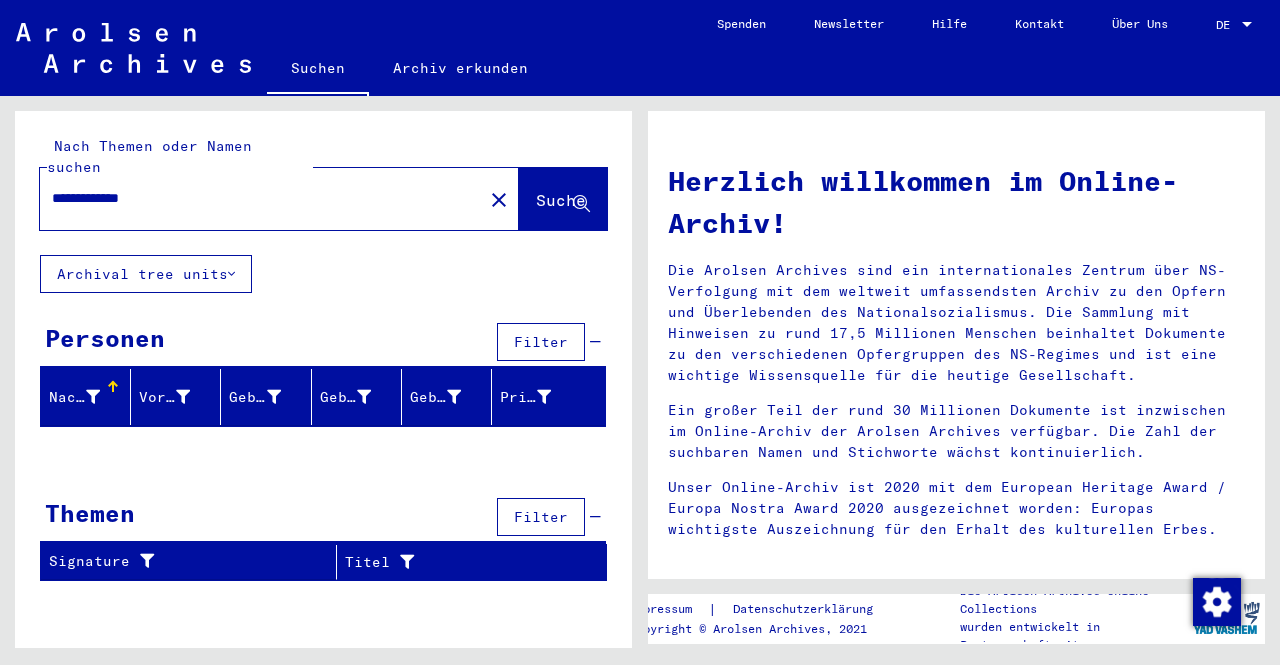 click on "DE" at bounding box center (1227, 25) 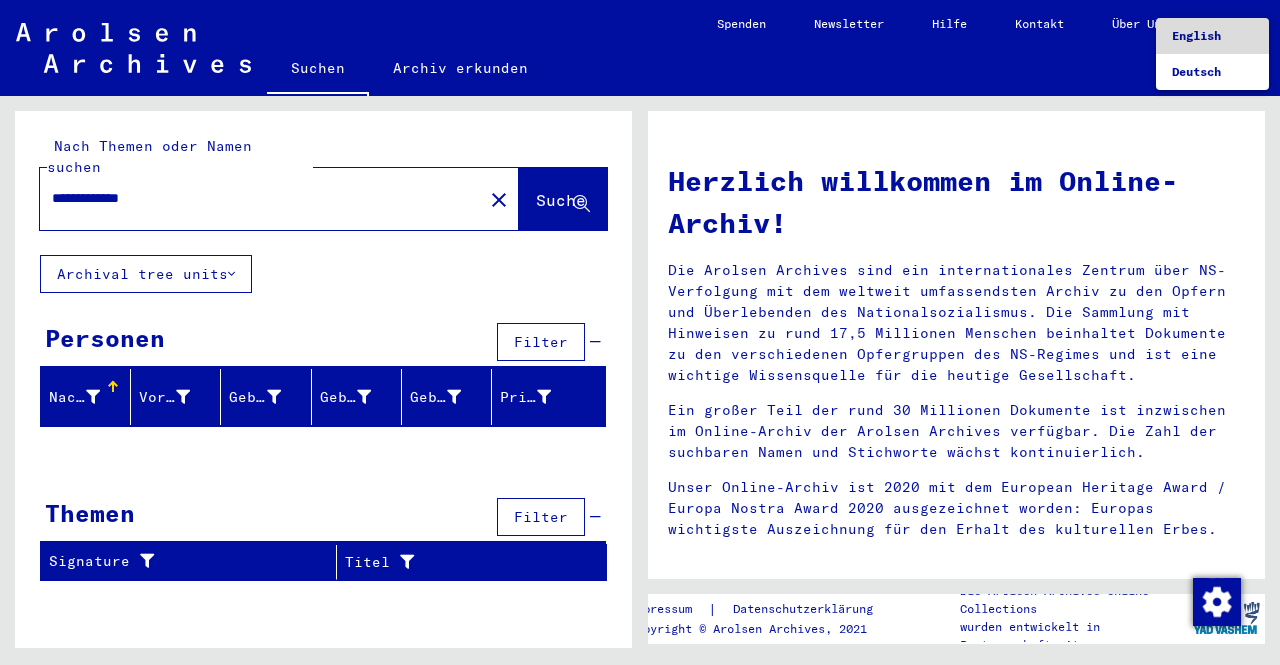 click on "English" at bounding box center (1212, 36) 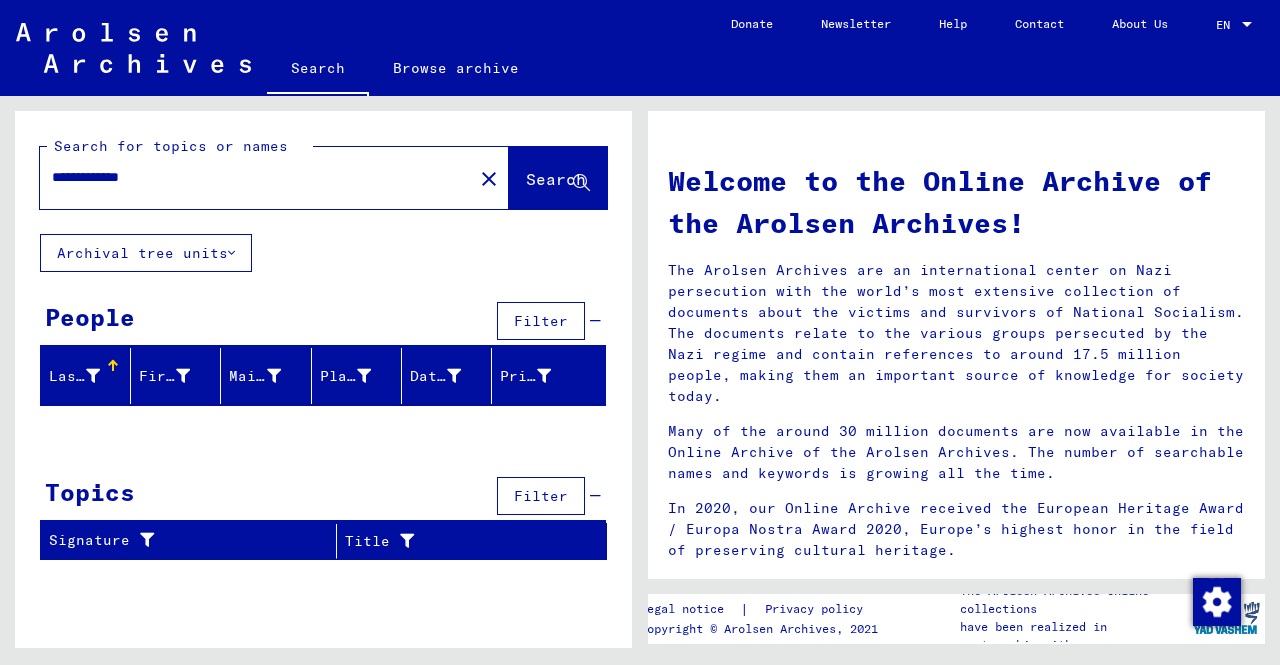 click on "**********" at bounding box center [250, 177] 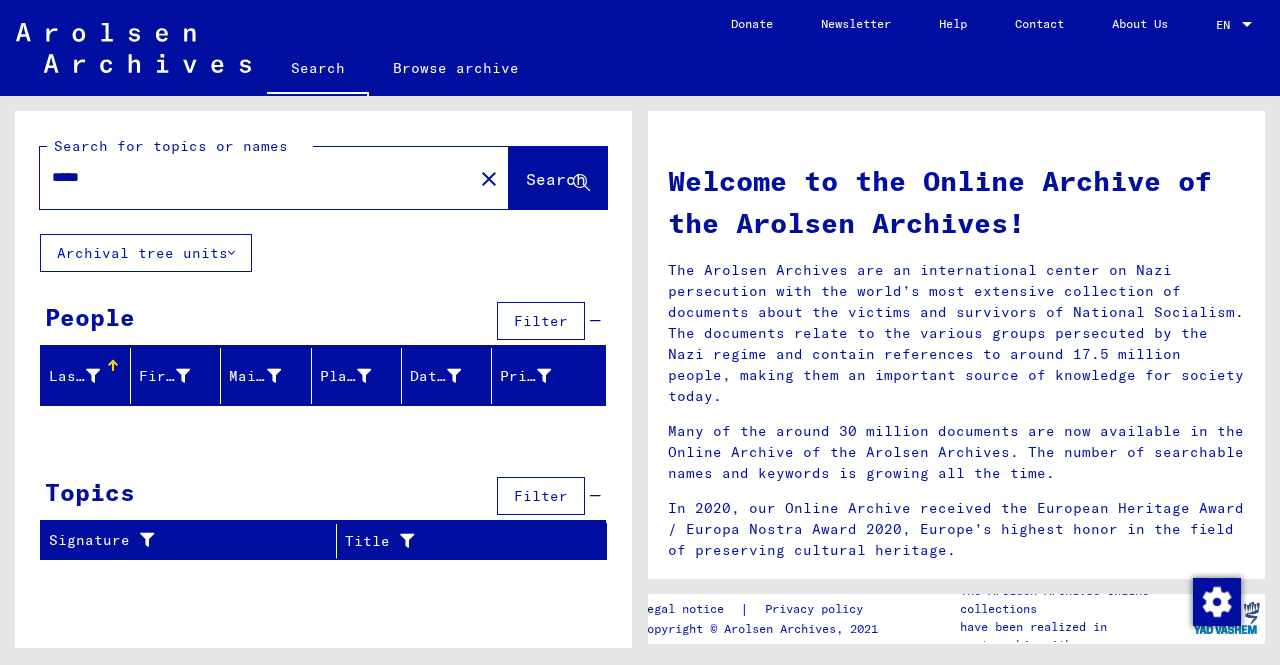 type on "*****" 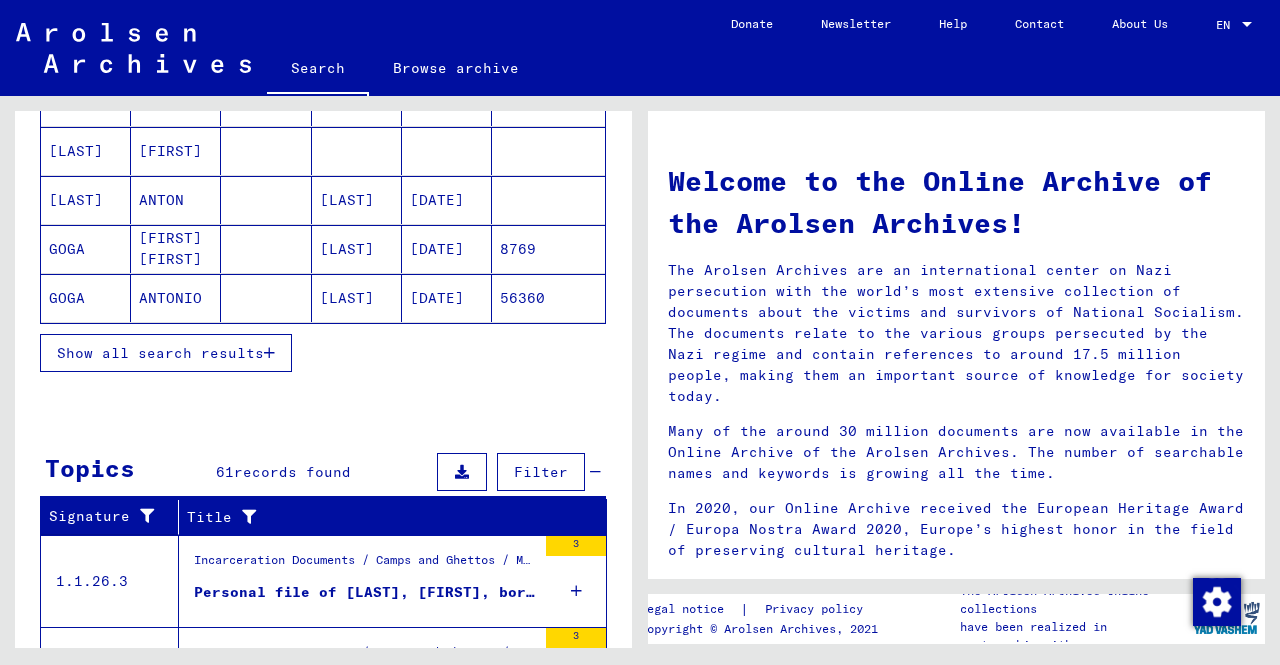 scroll, scrollTop: 312, scrollLeft: 0, axis: vertical 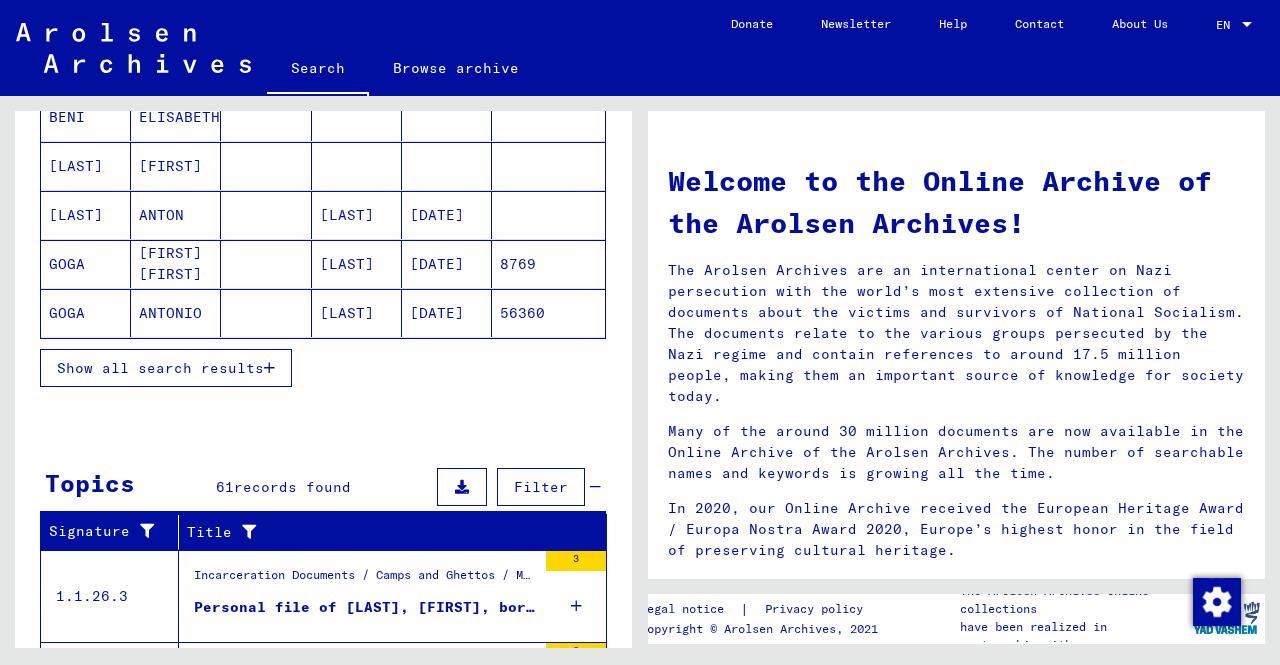 click on "Show all search results" at bounding box center [160, 368] 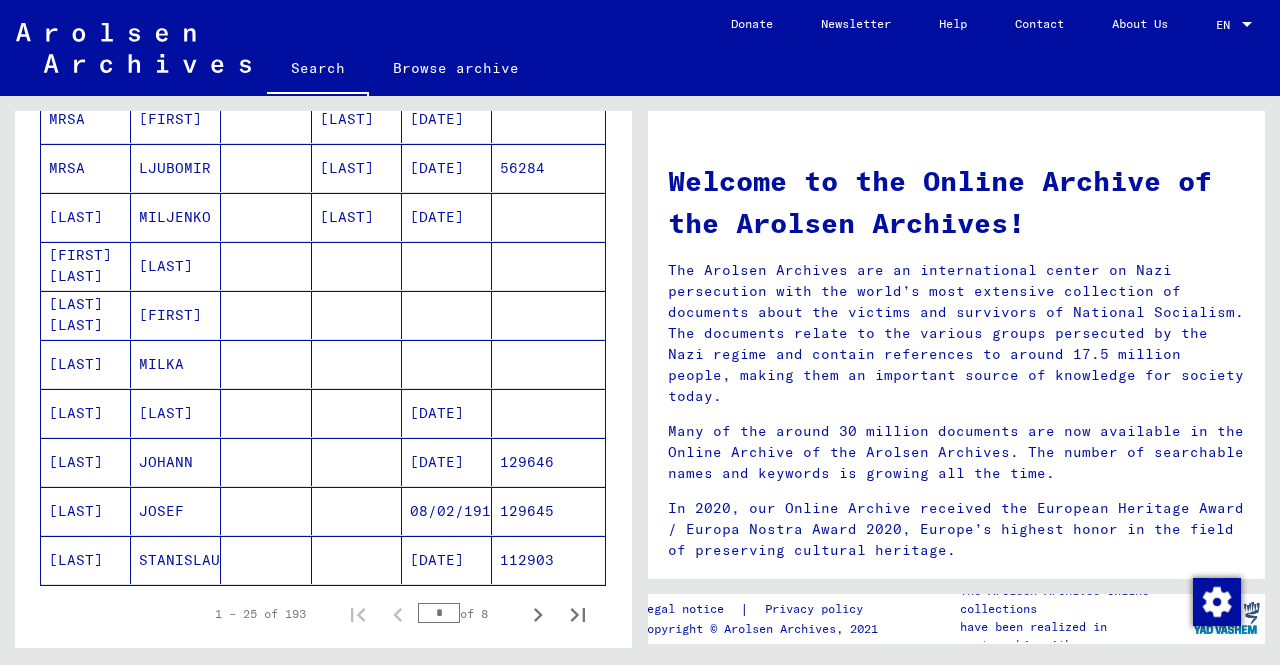 click on "[LAST]" at bounding box center [86, 462] 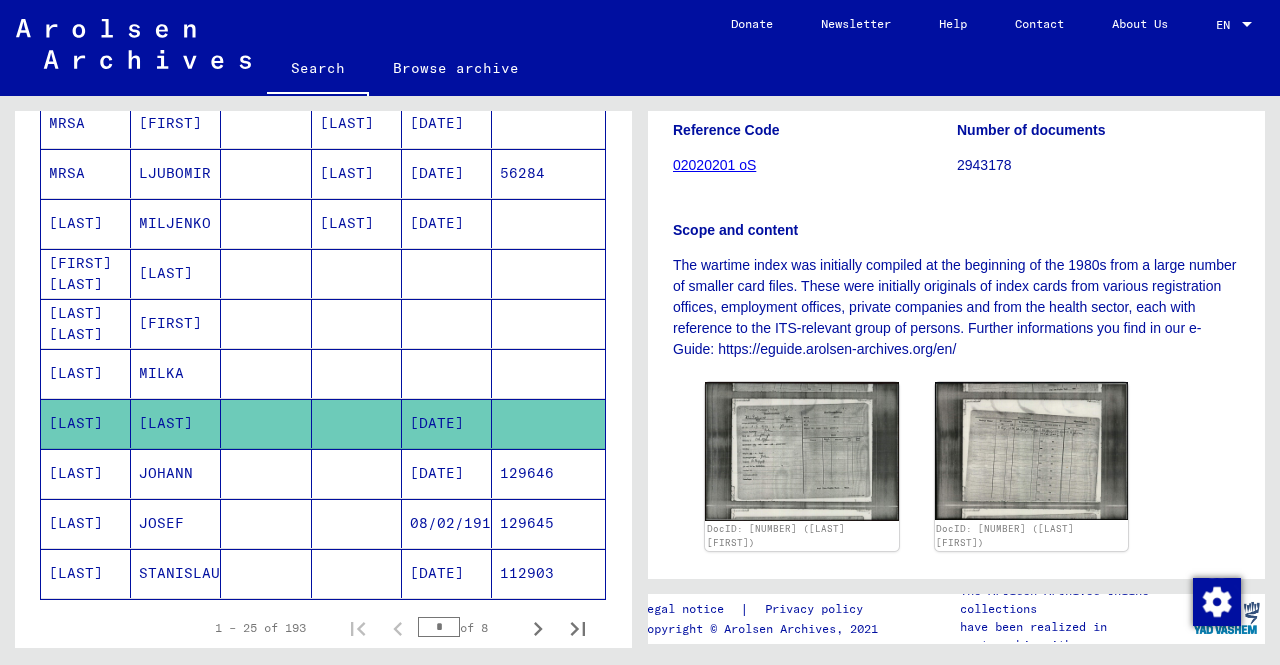 scroll, scrollTop: 344, scrollLeft: 0, axis: vertical 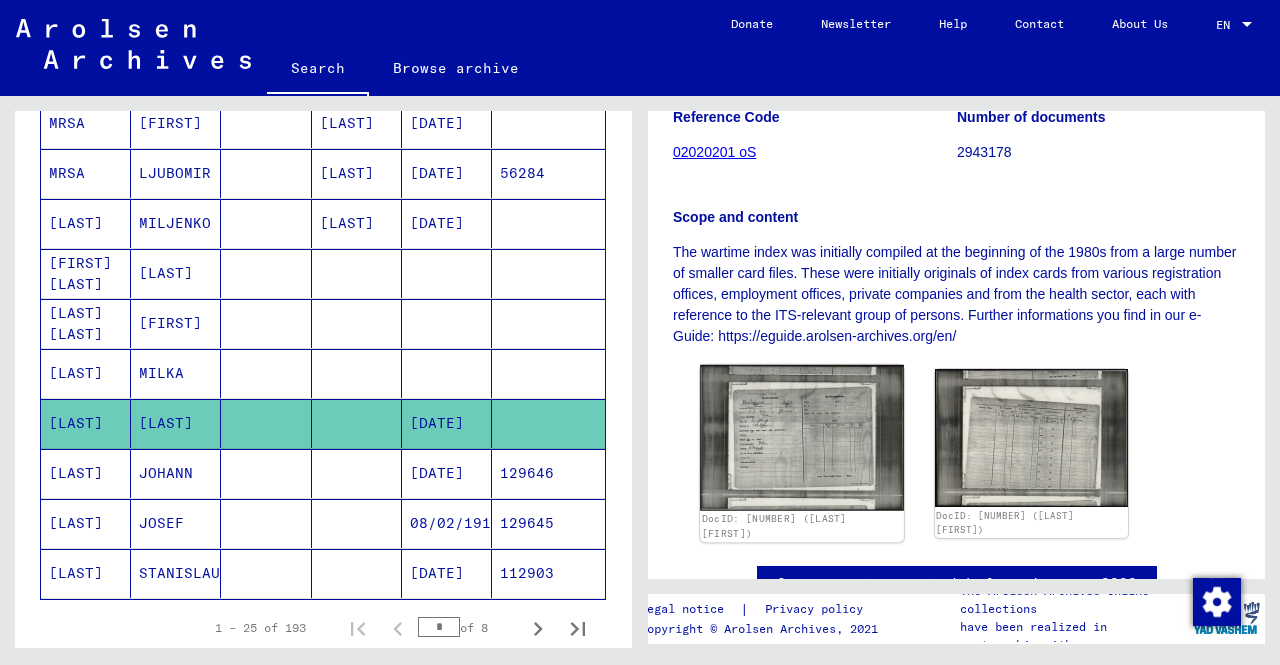 click 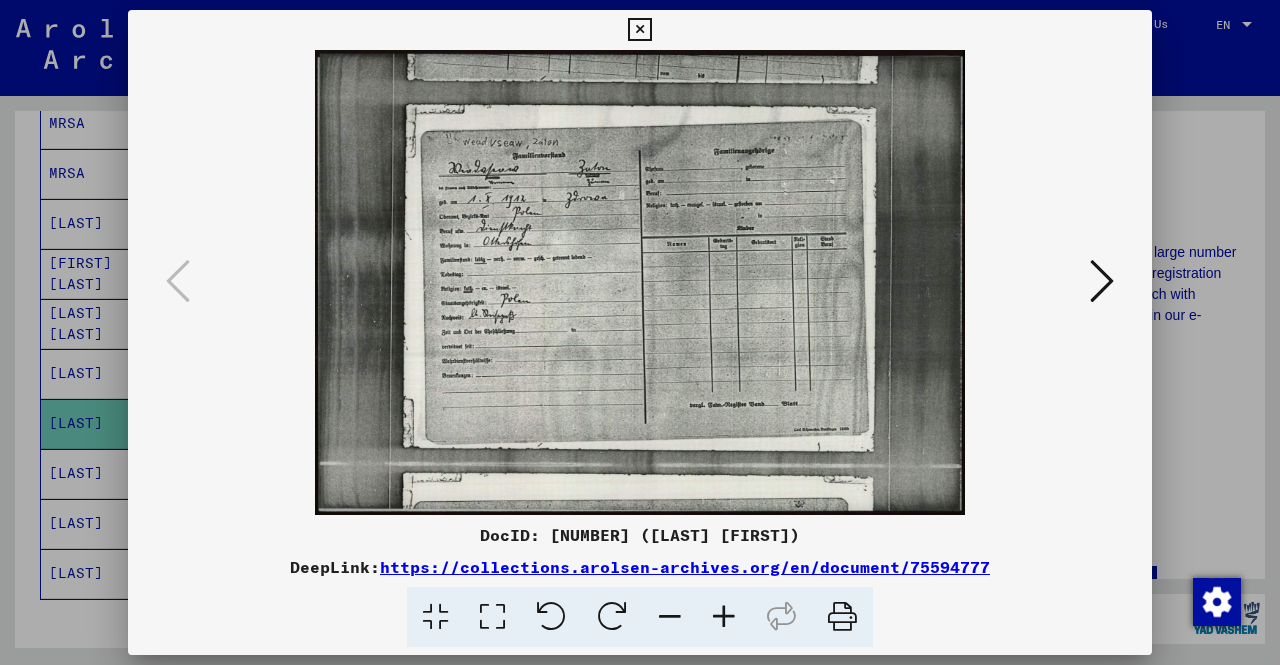click at bounding box center [639, 30] 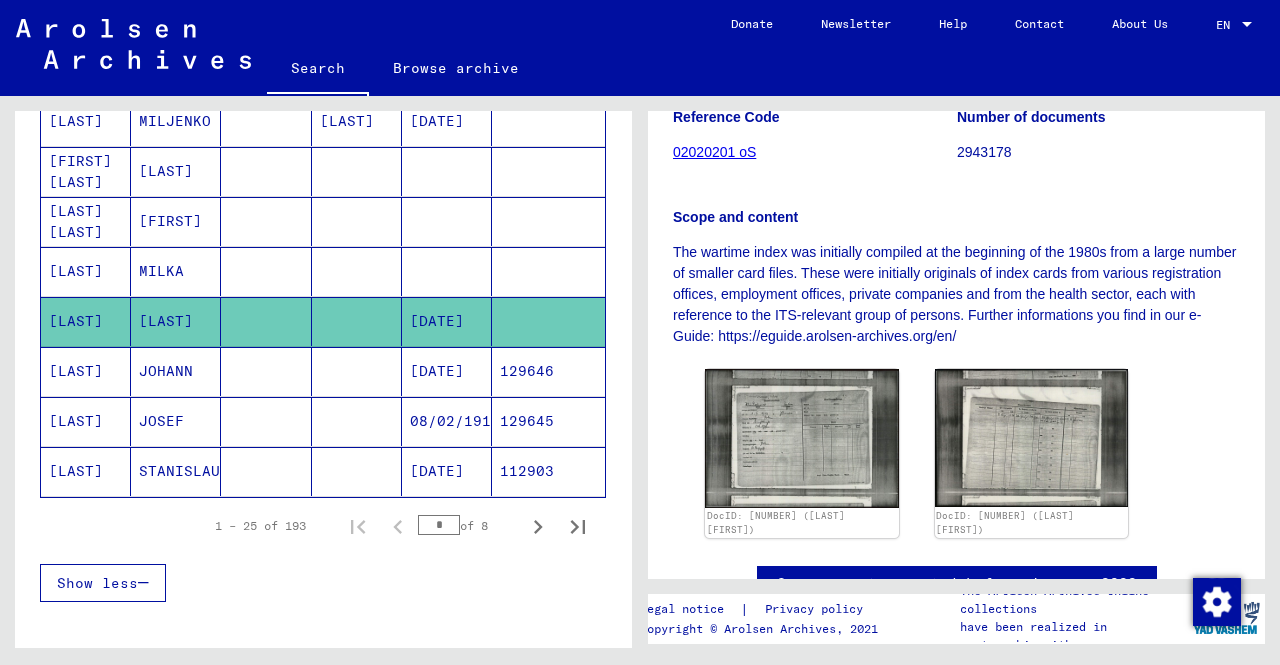scroll, scrollTop: 1162, scrollLeft: 0, axis: vertical 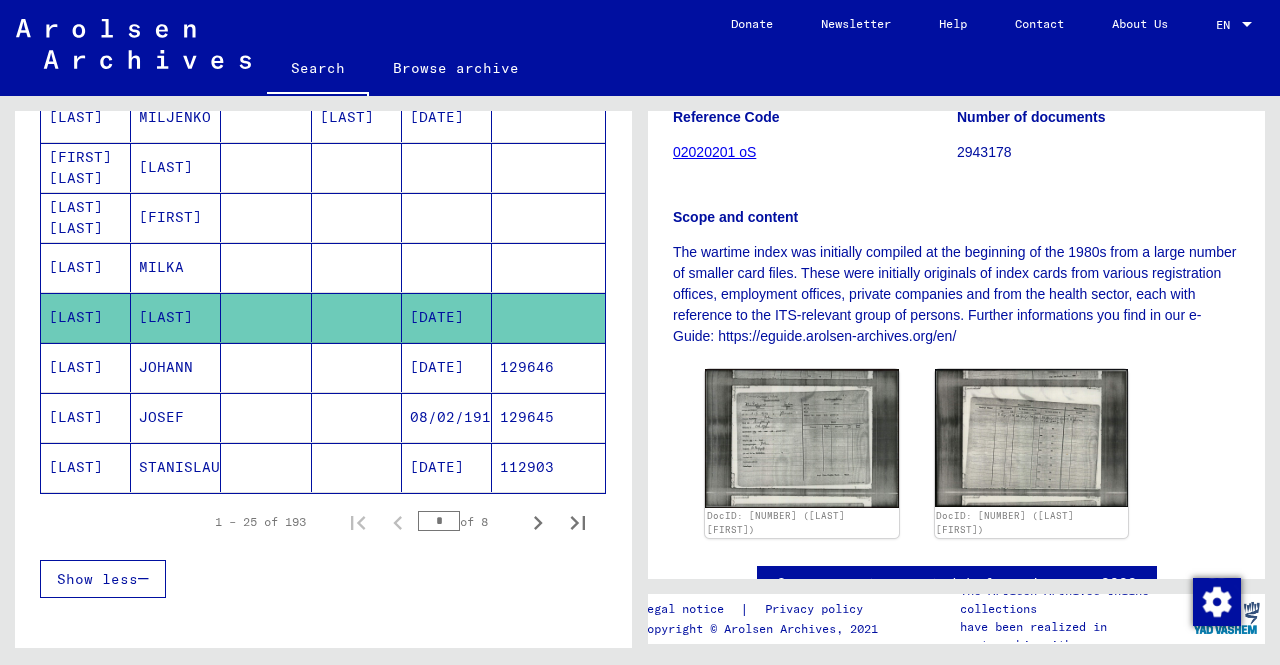 click on "[LAST]" 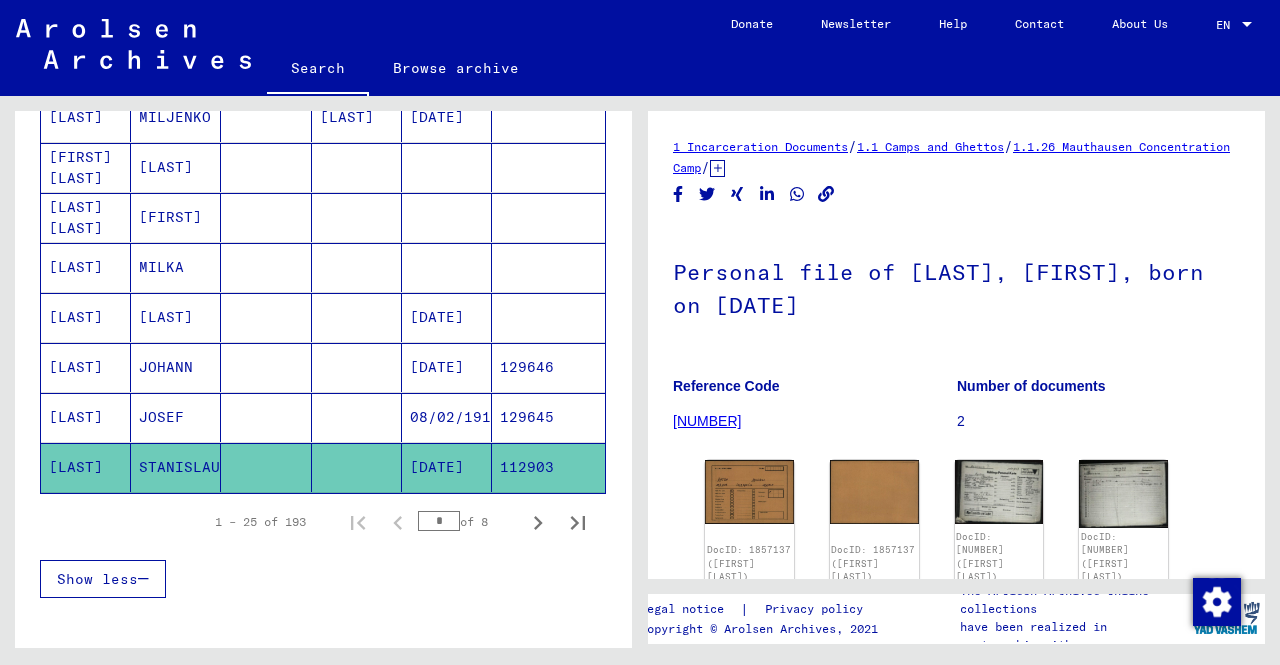 scroll, scrollTop: 0, scrollLeft: 0, axis: both 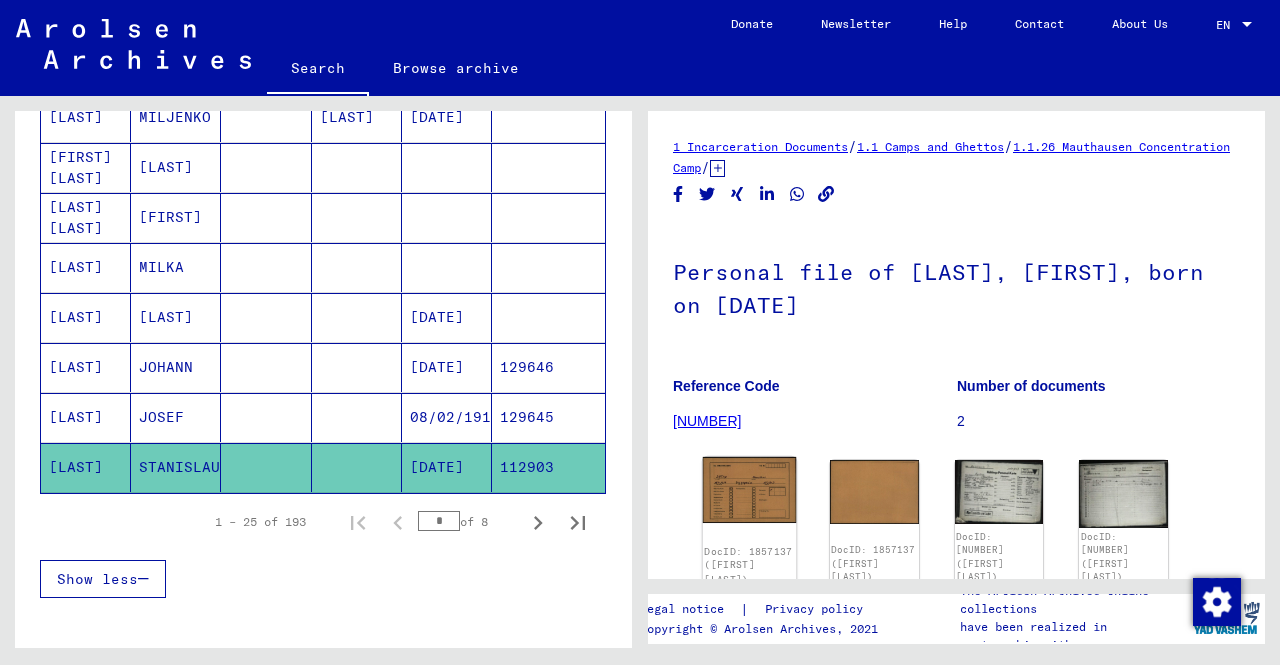 click 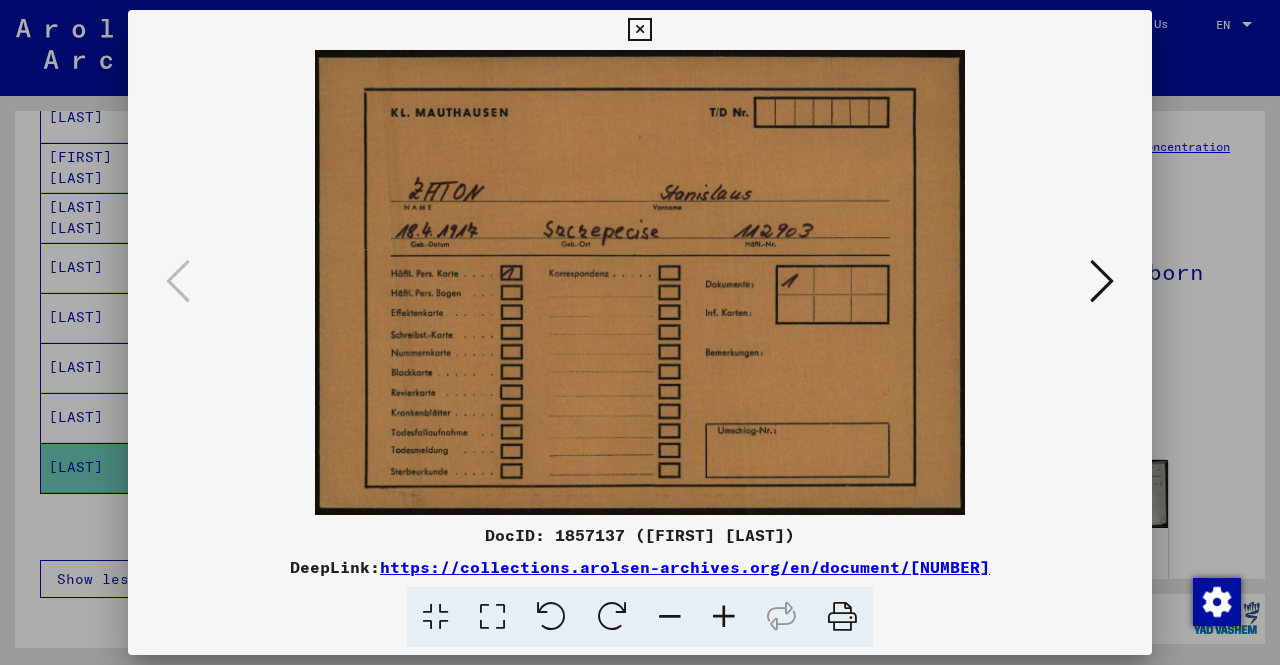click at bounding box center [640, 332] 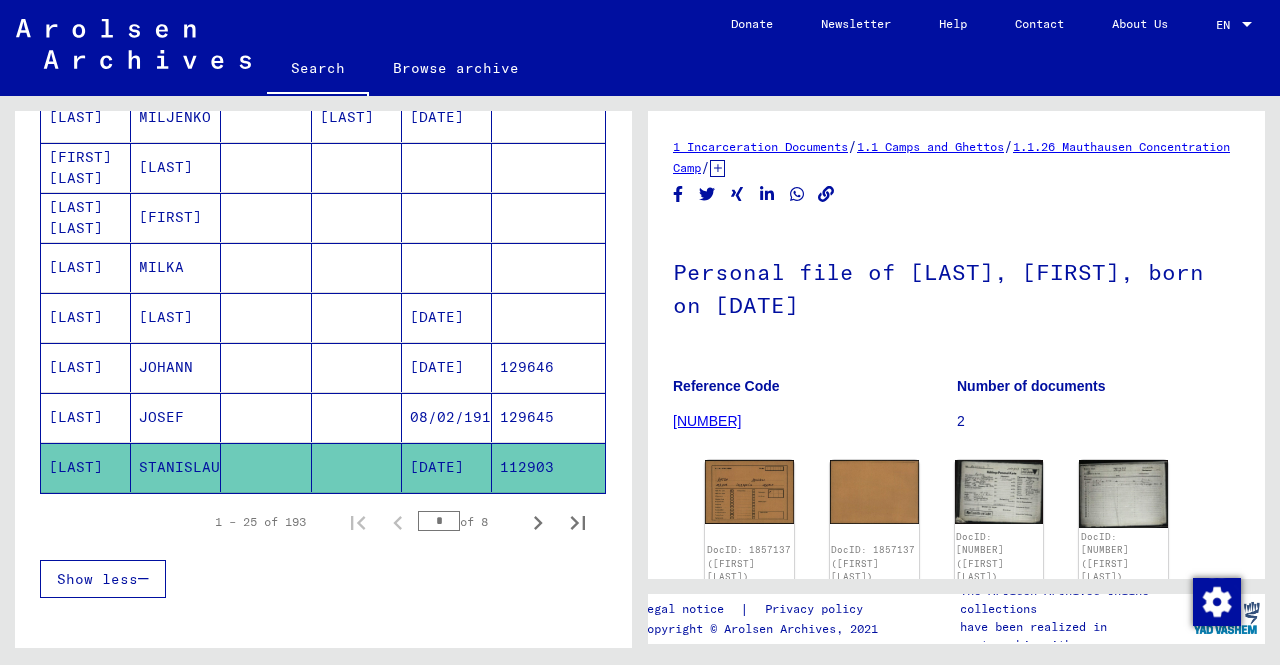 click at bounding box center [357, 467] 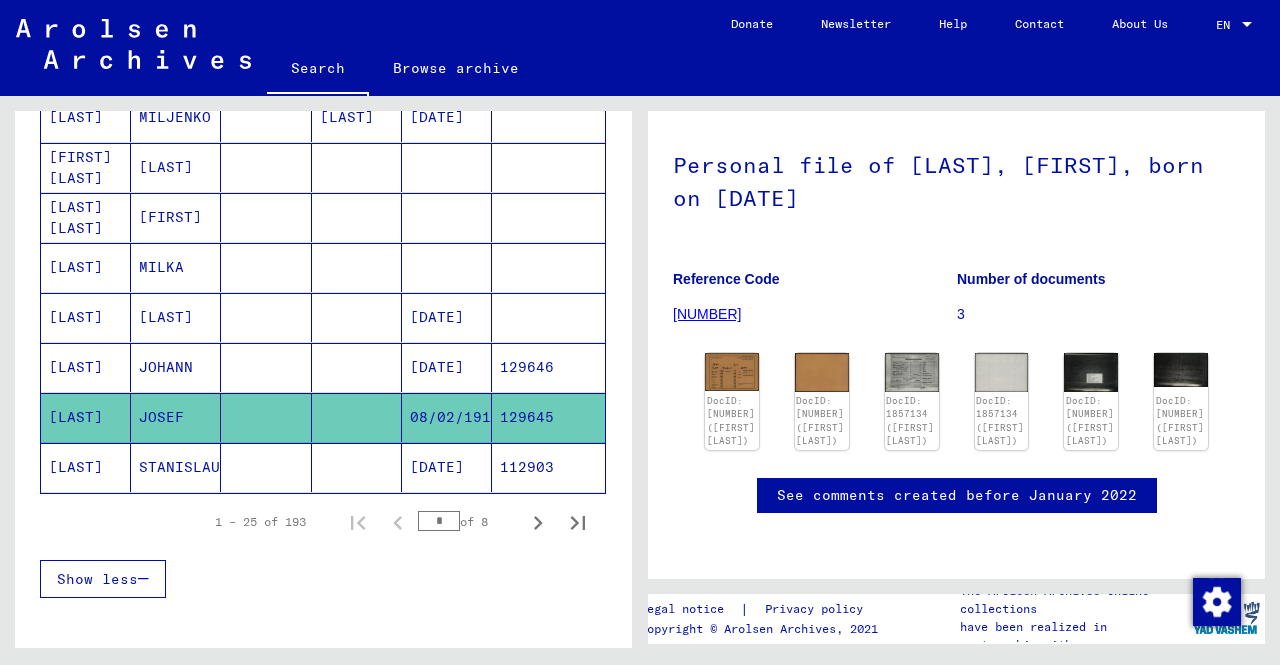 scroll, scrollTop: 133, scrollLeft: 0, axis: vertical 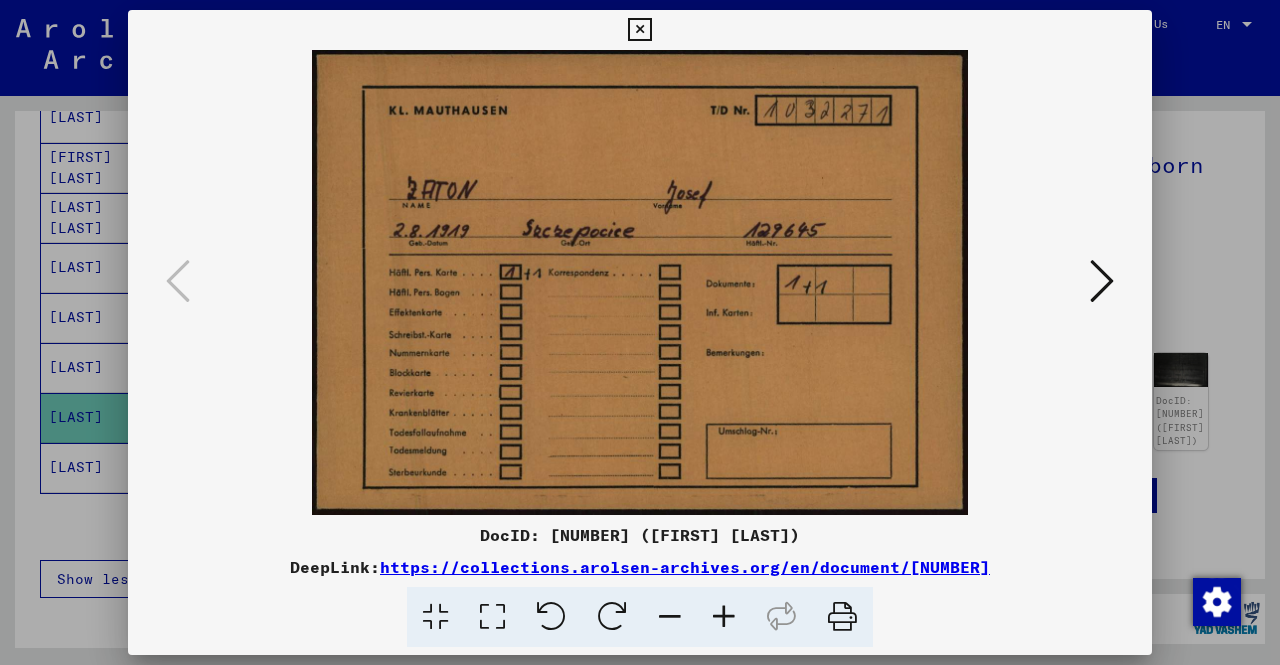 click at bounding box center (640, 332) 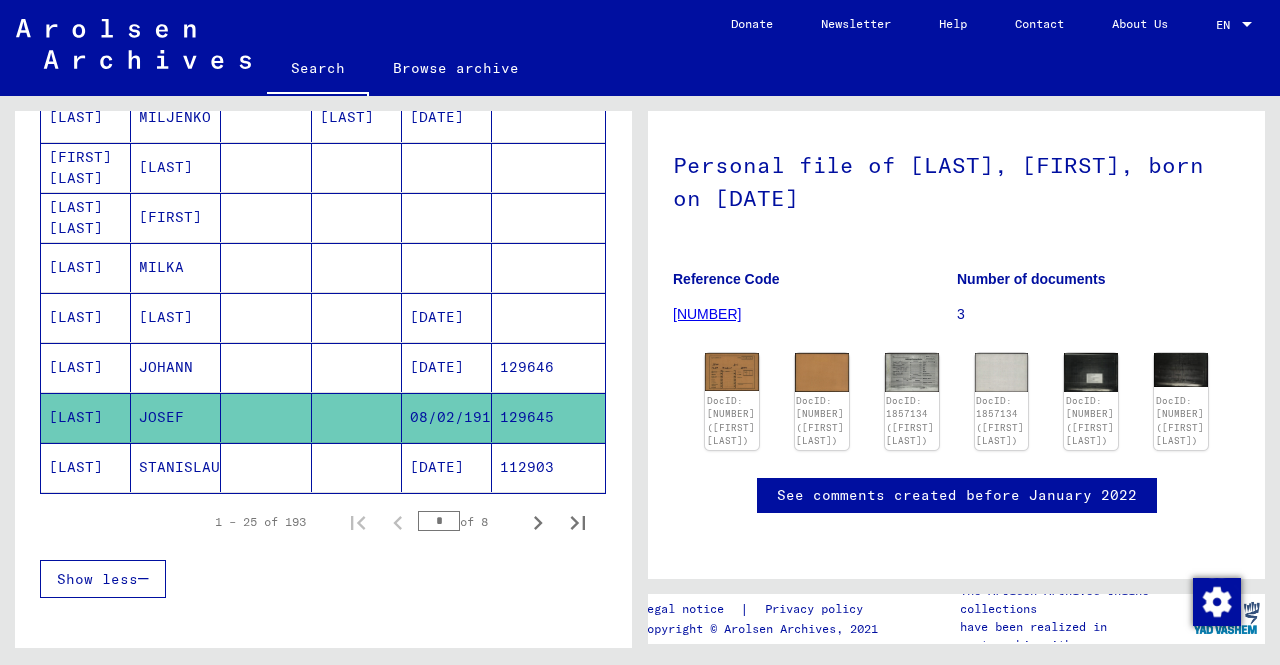 click 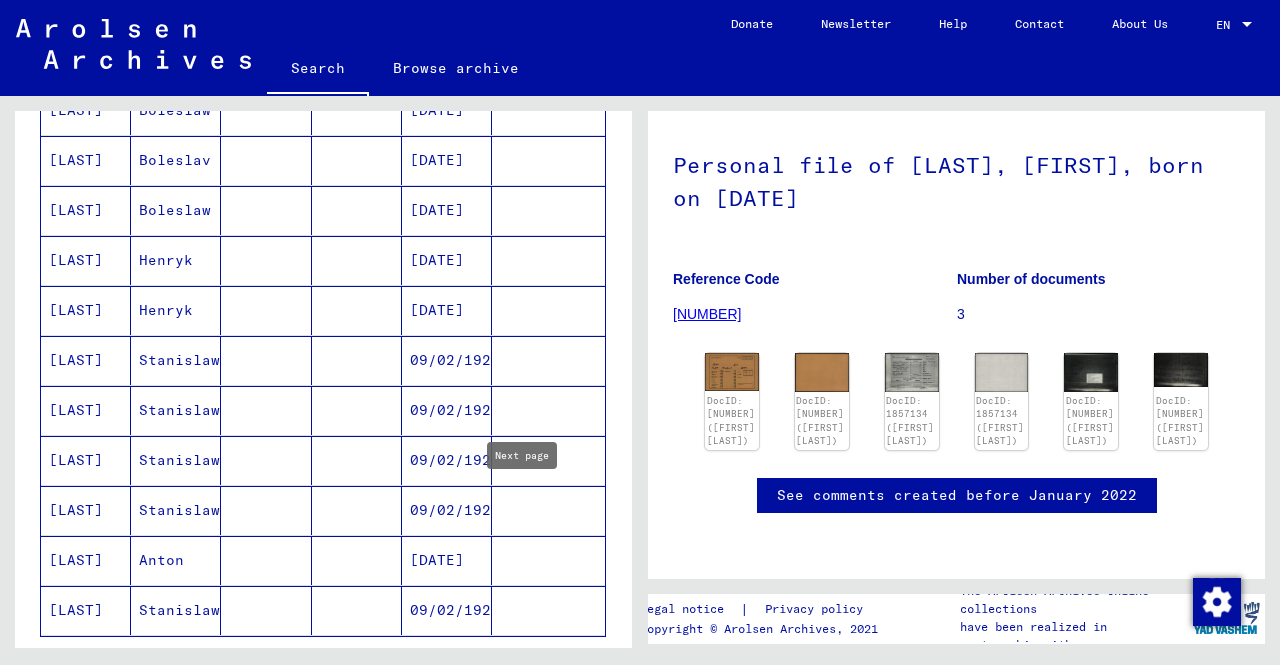 scroll, scrollTop: 992, scrollLeft: 0, axis: vertical 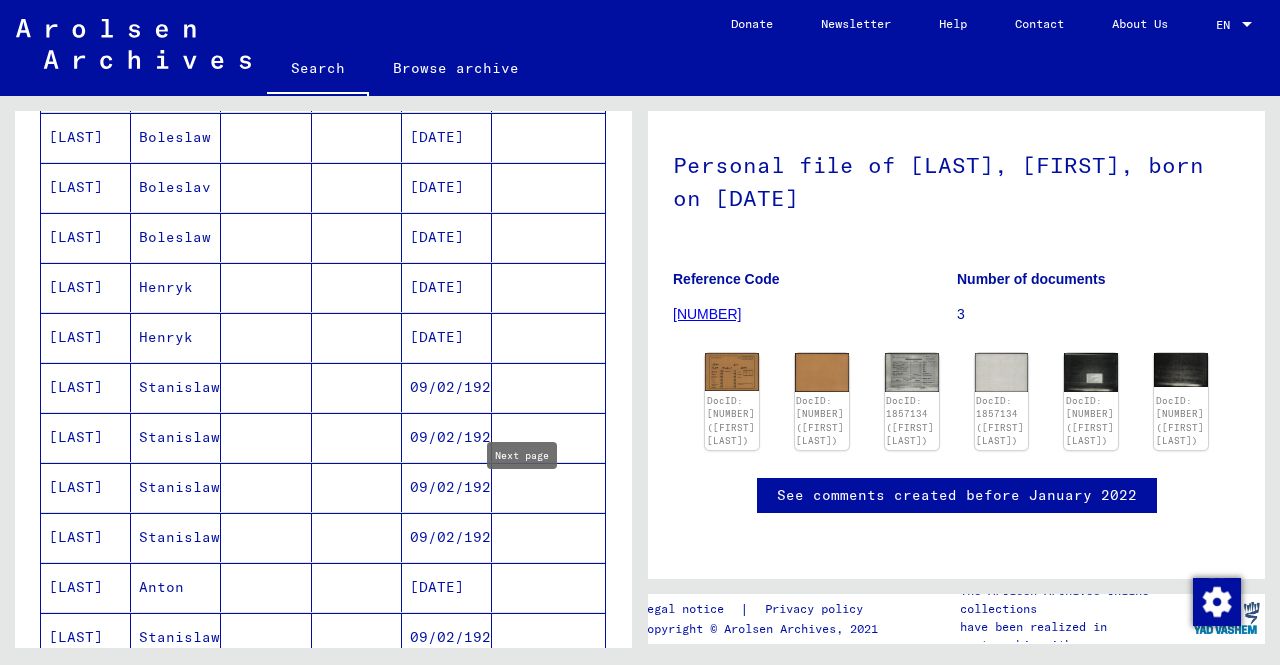click on "[LAST]" at bounding box center (86, 637) 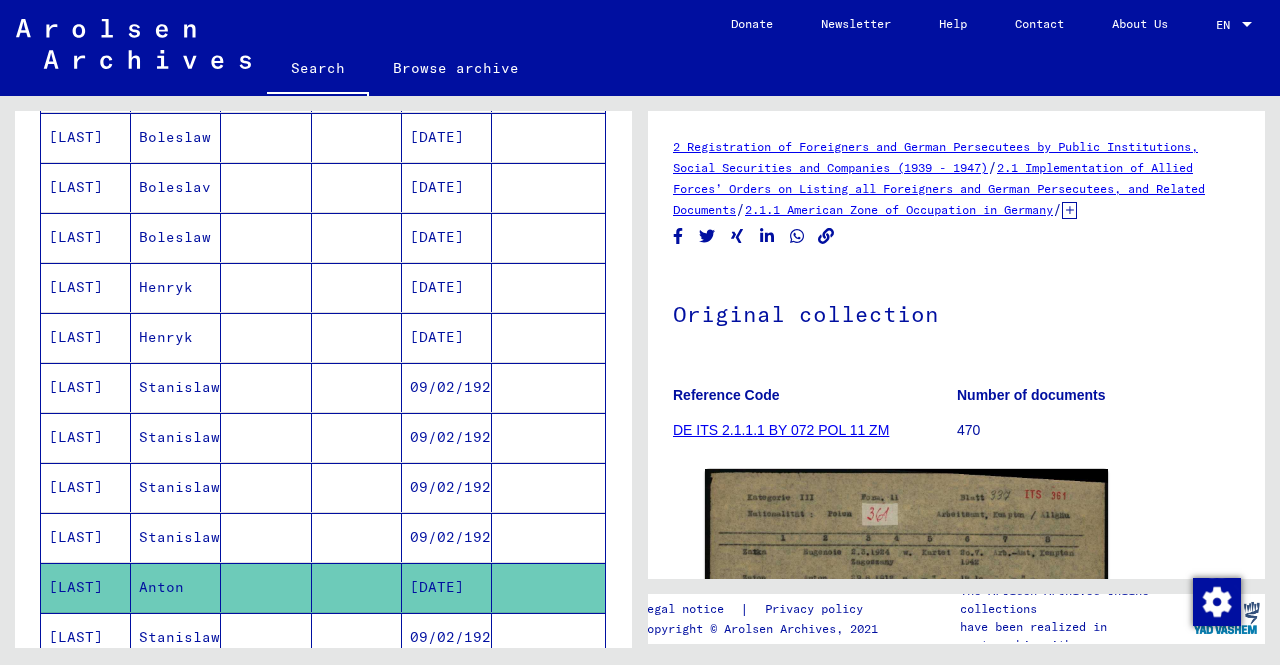 scroll, scrollTop: 0, scrollLeft: 0, axis: both 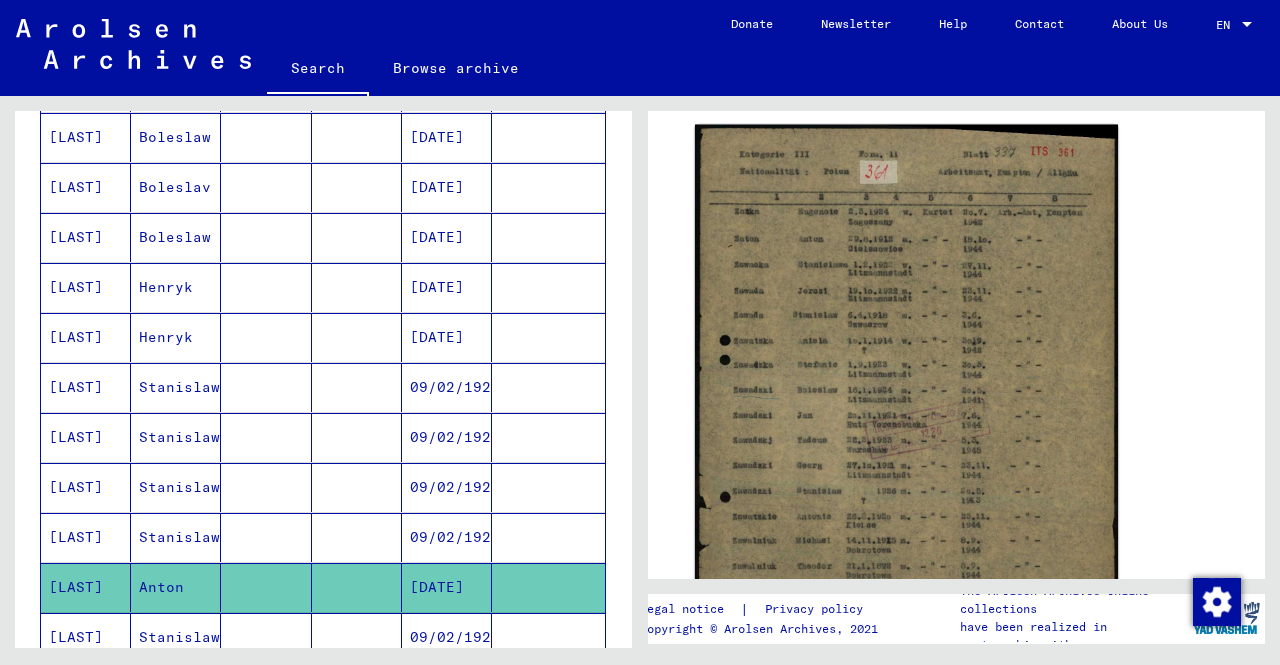 click 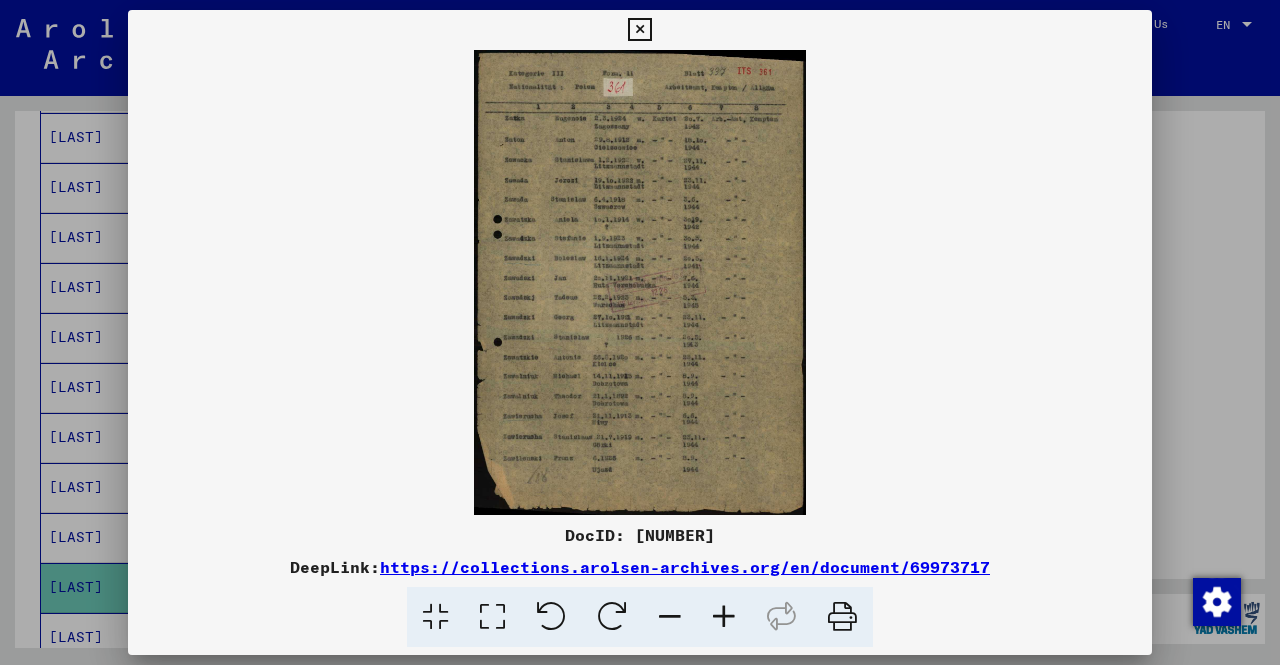 click at bounding box center (640, 332) 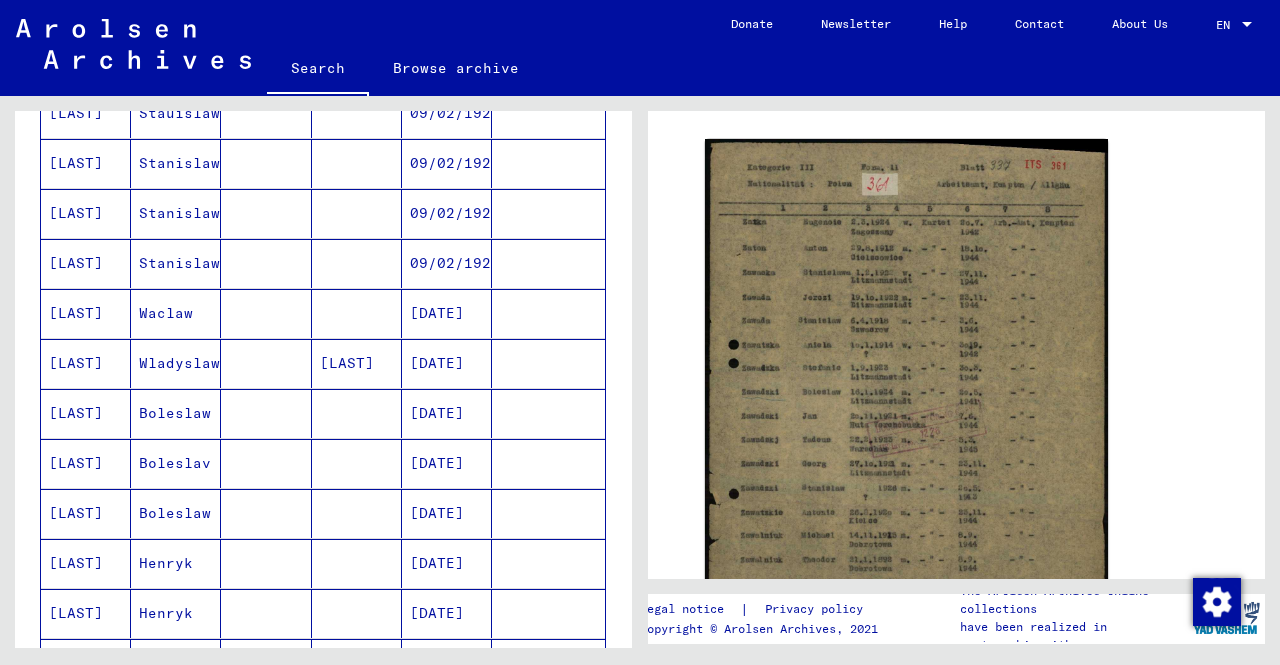 scroll, scrollTop: 715, scrollLeft: 0, axis: vertical 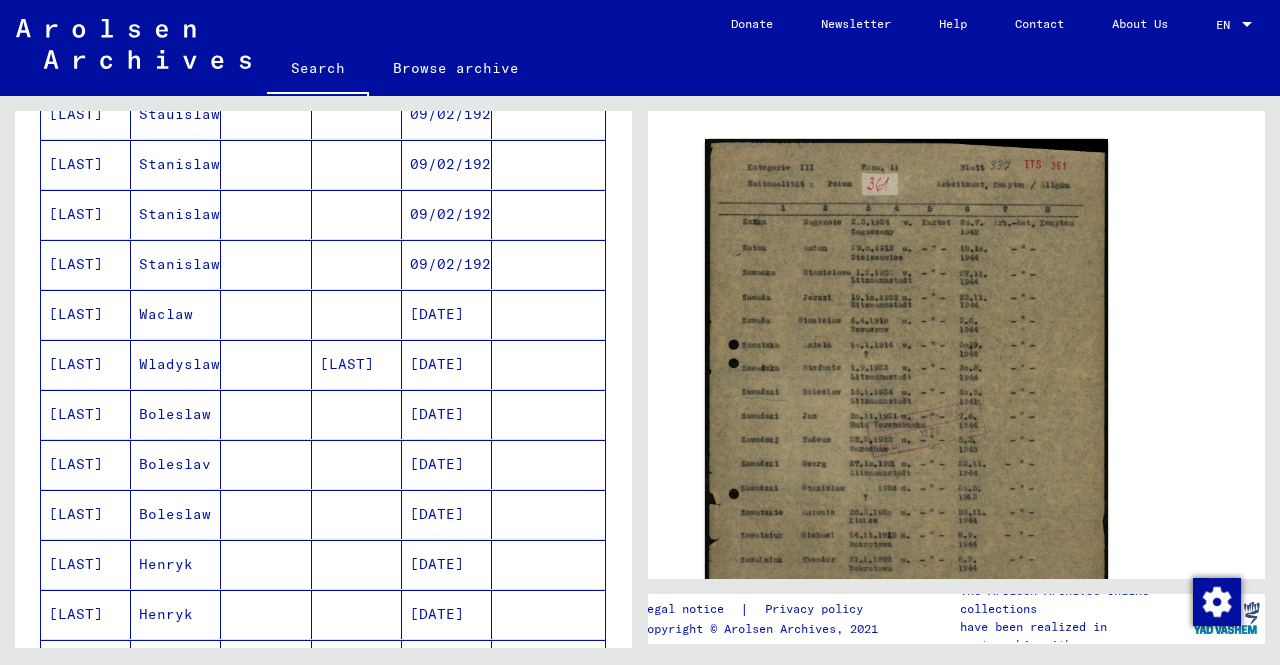 click on "[LAST]" at bounding box center (86, 364) 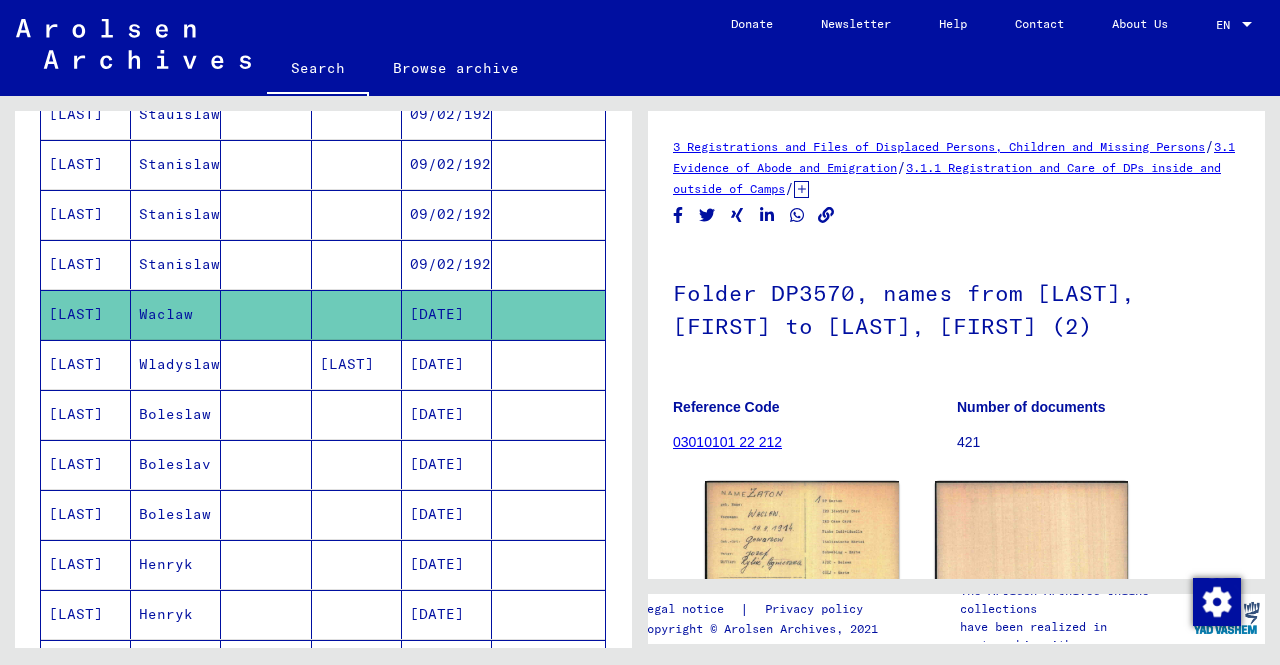 scroll, scrollTop: 0, scrollLeft: 0, axis: both 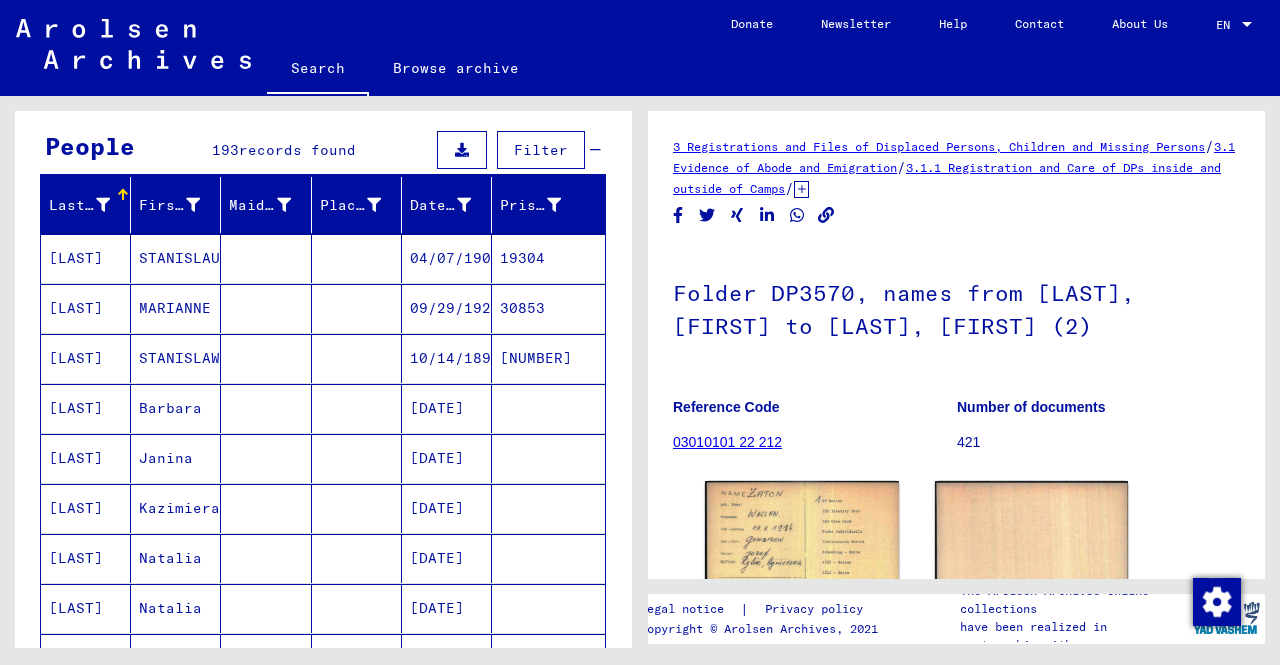click on "[LAST]" at bounding box center (86, 358) 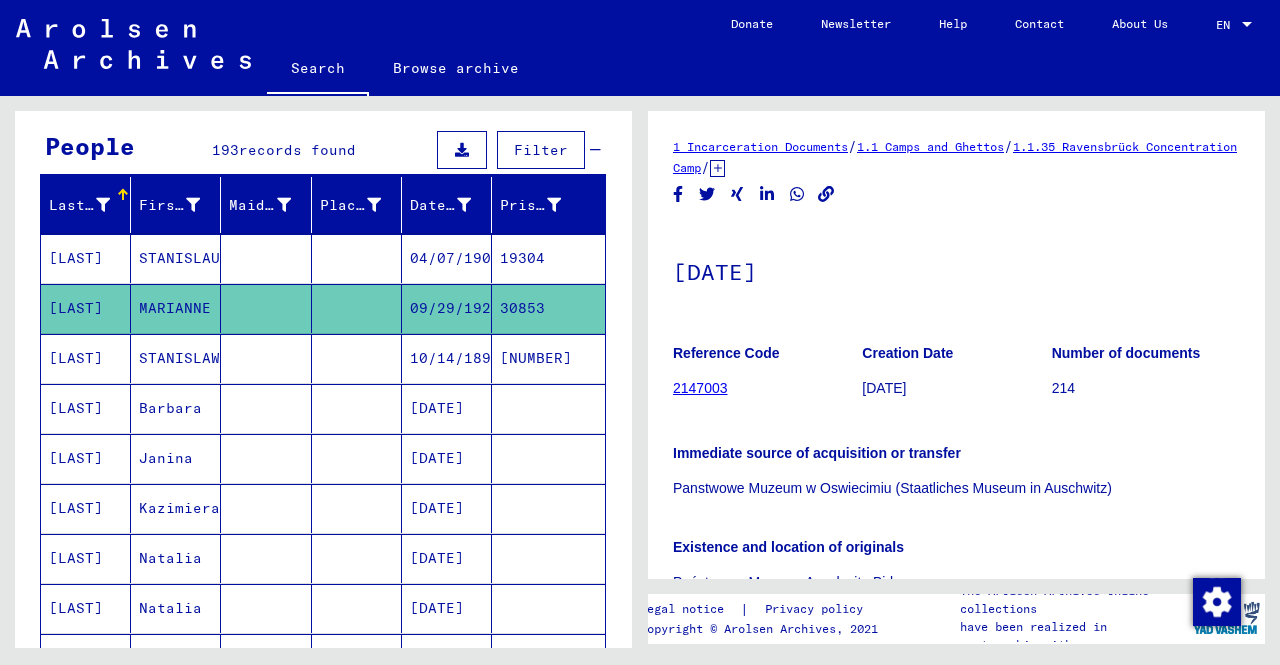 scroll, scrollTop: 0, scrollLeft: 0, axis: both 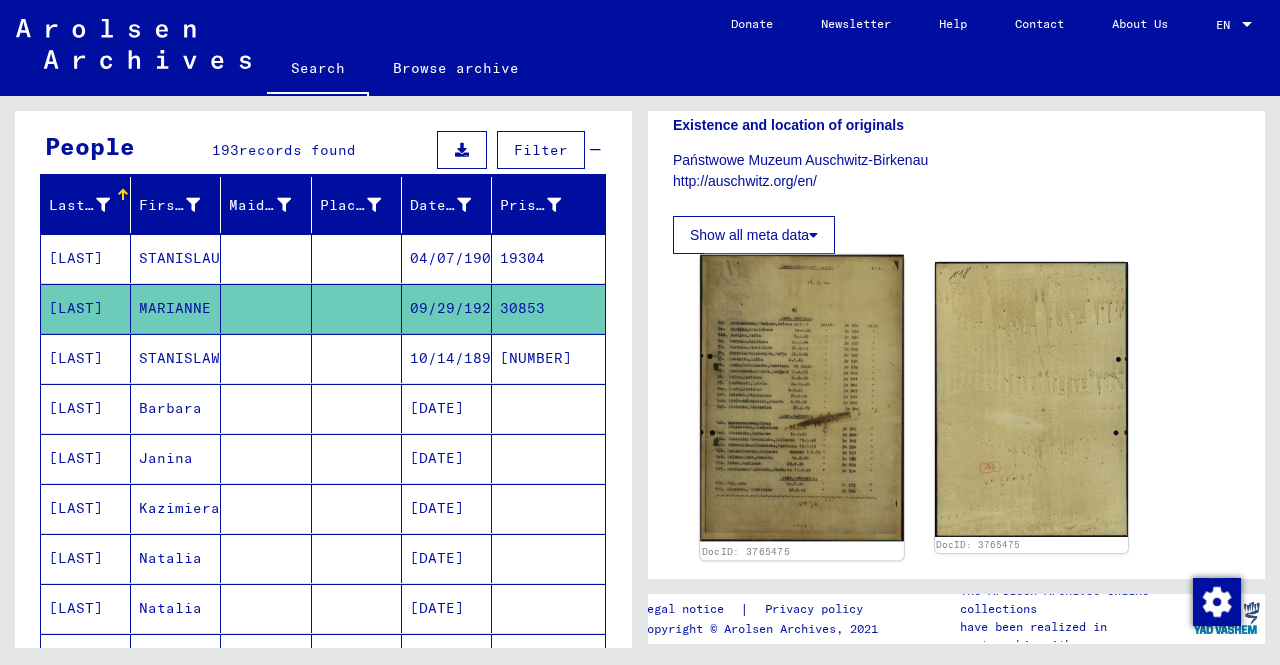 click 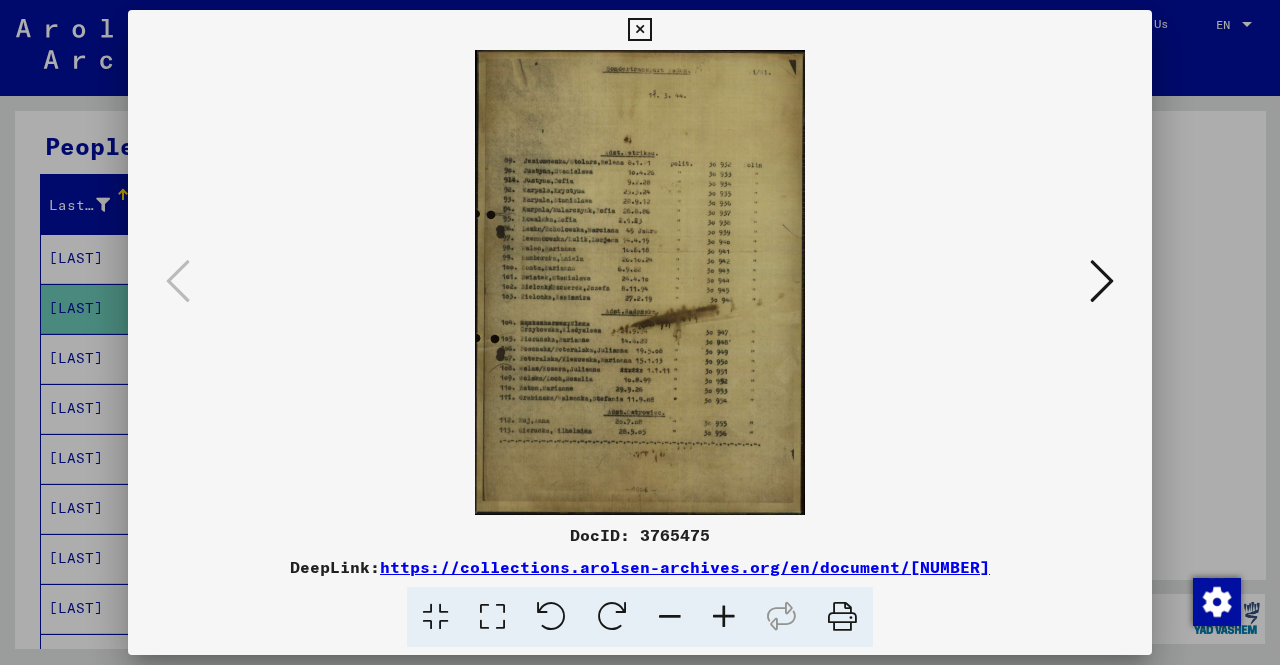 type 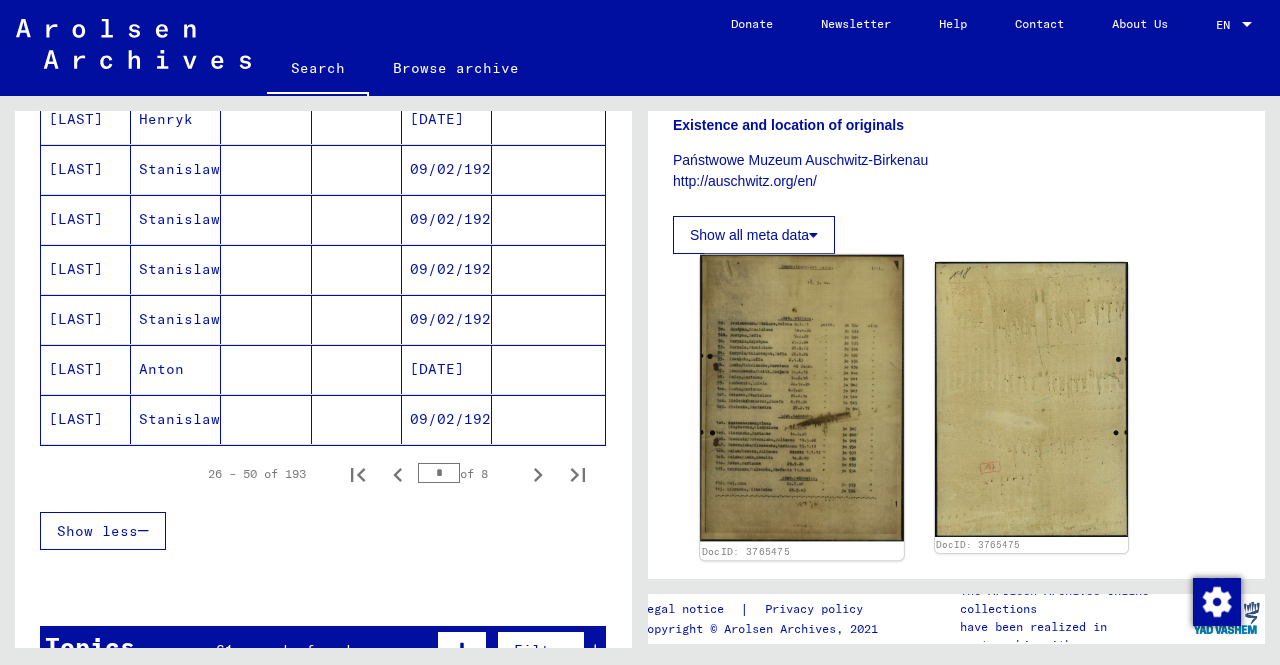 scroll, scrollTop: 1213, scrollLeft: 0, axis: vertical 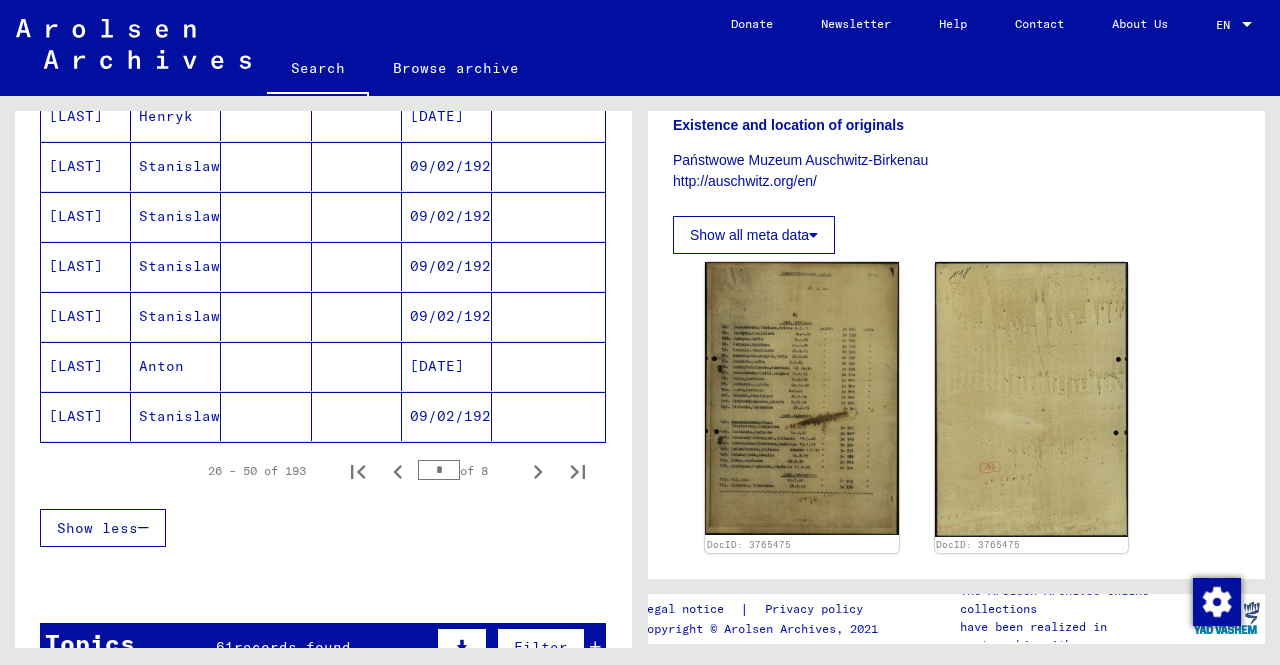 click 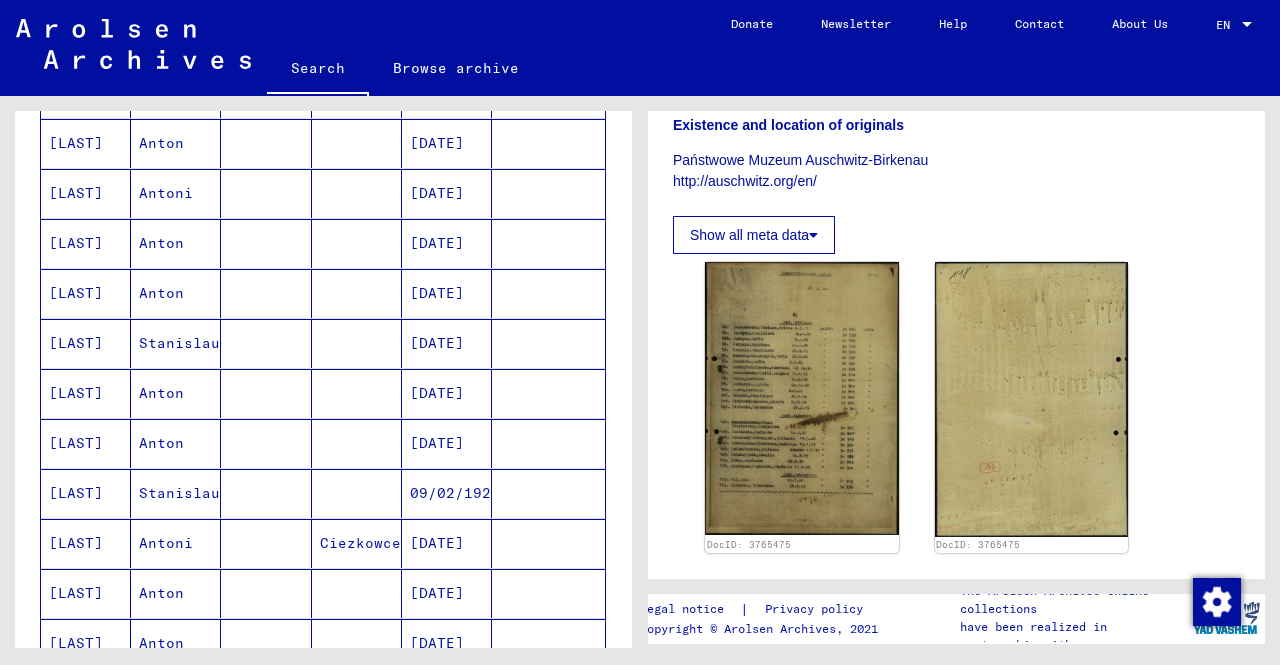 scroll, scrollTop: 390, scrollLeft: 0, axis: vertical 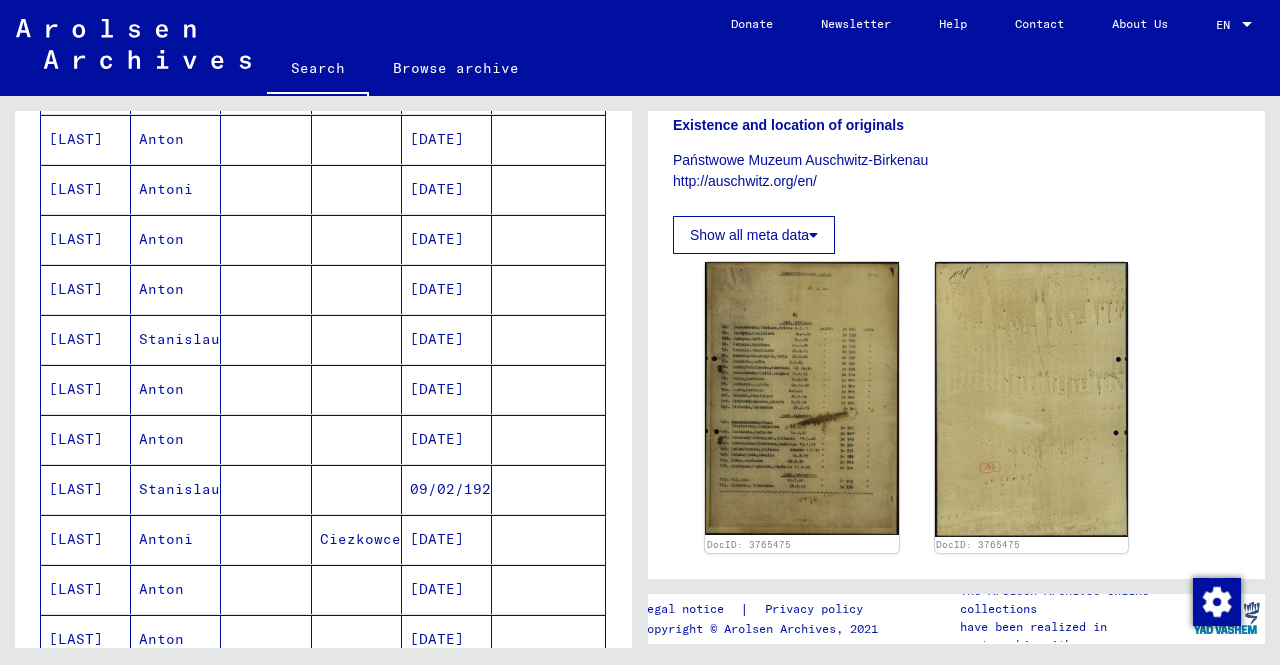 click on "Ciezkowce" at bounding box center (357, 589) 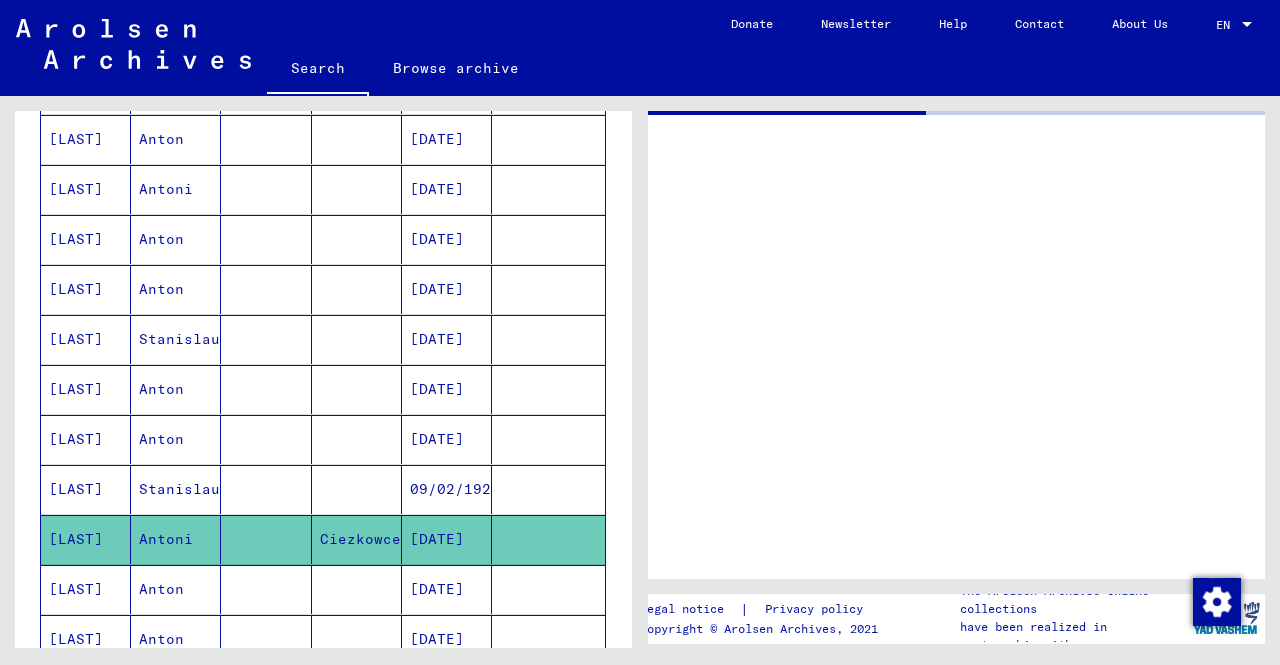 scroll, scrollTop: 0, scrollLeft: 0, axis: both 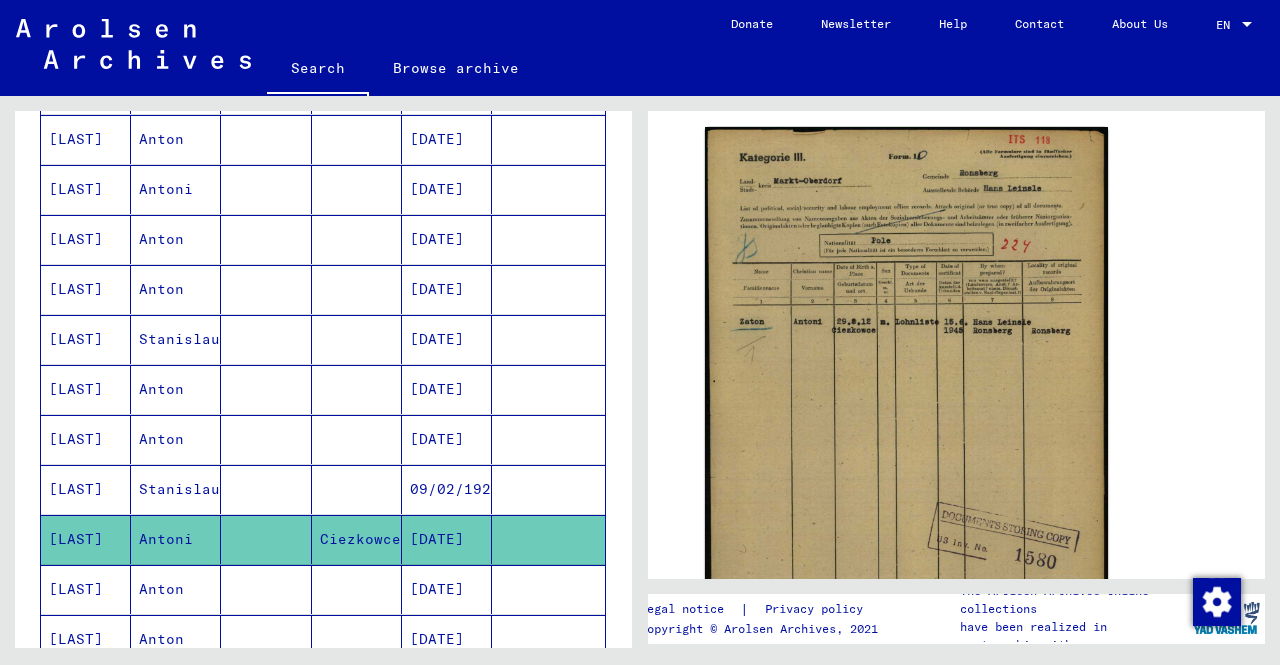 click on "Anton" at bounding box center (176, 489) 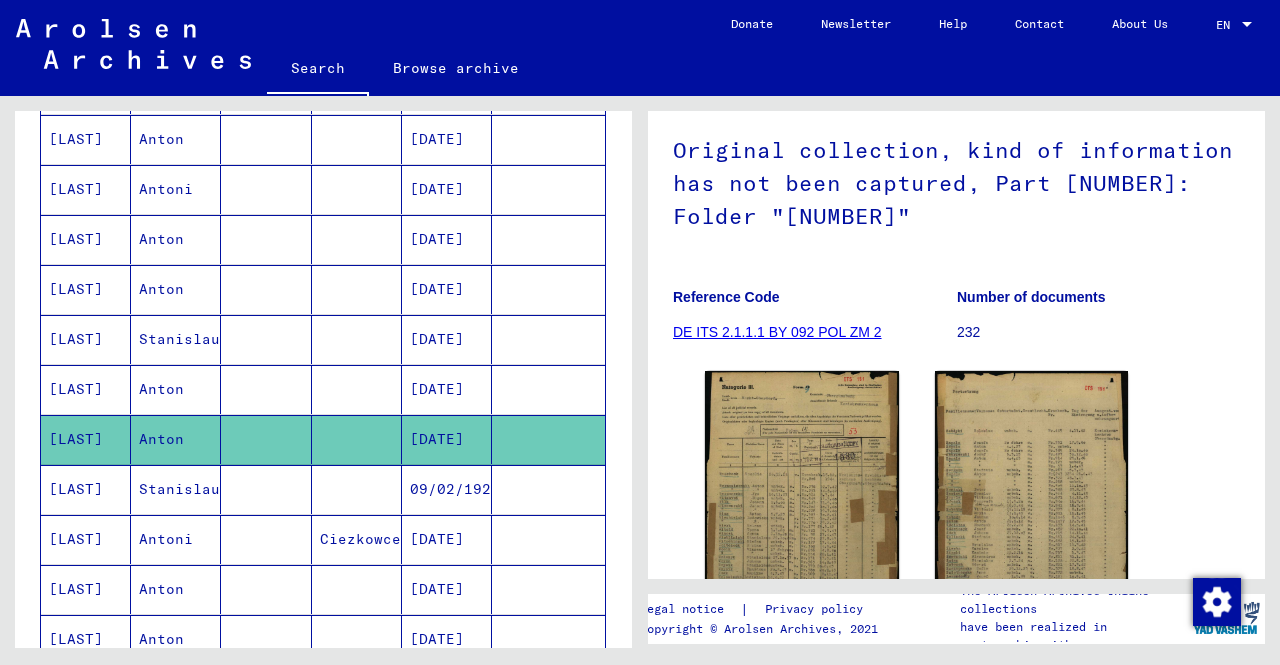 scroll, scrollTop: 279, scrollLeft: 0, axis: vertical 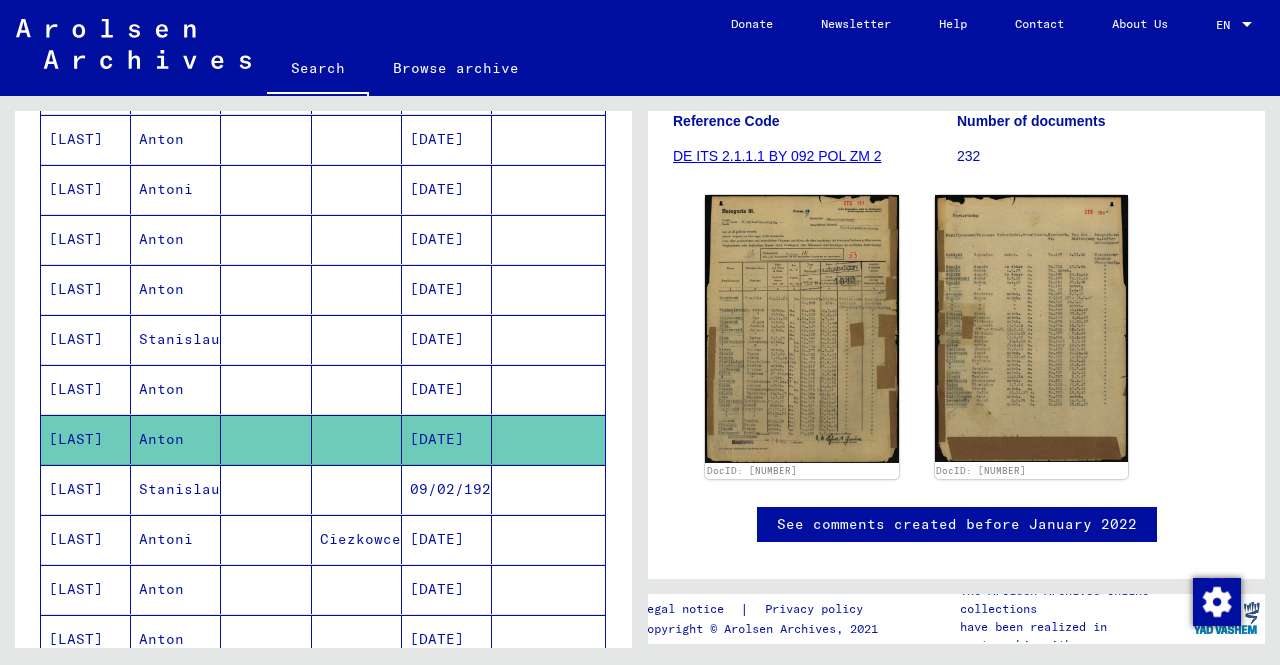 click at bounding box center (266, 439) 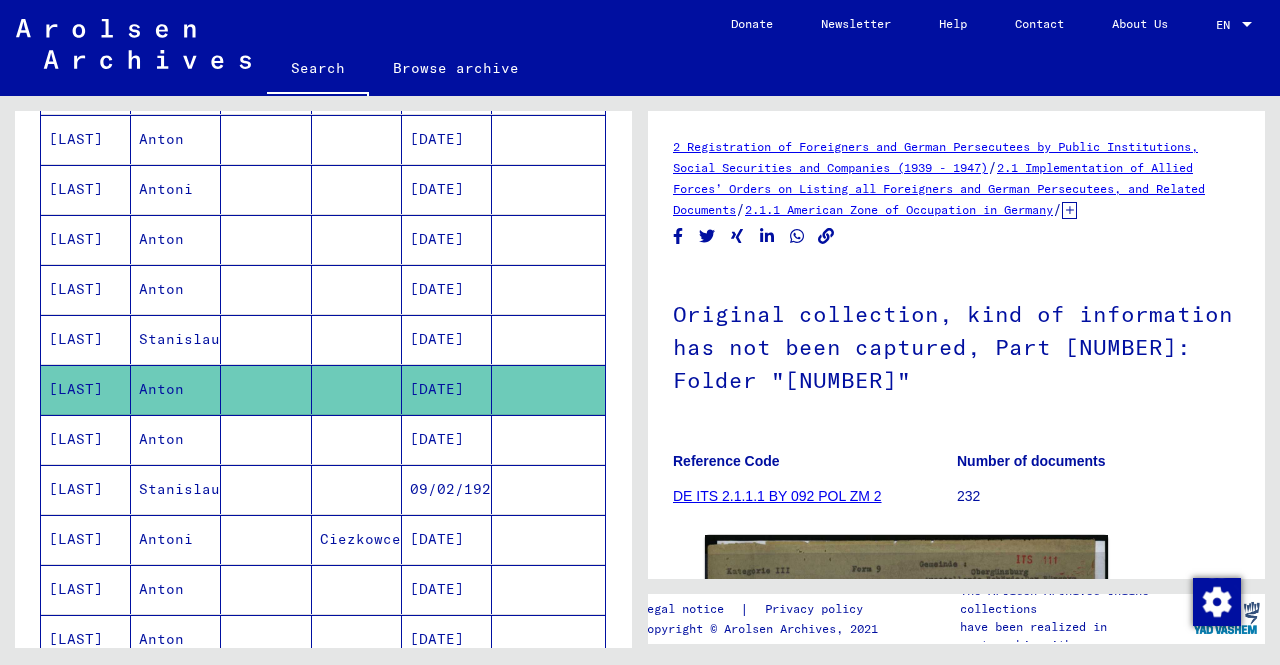 scroll, scrollTop: 0, scrollLeft: 0, axis: both 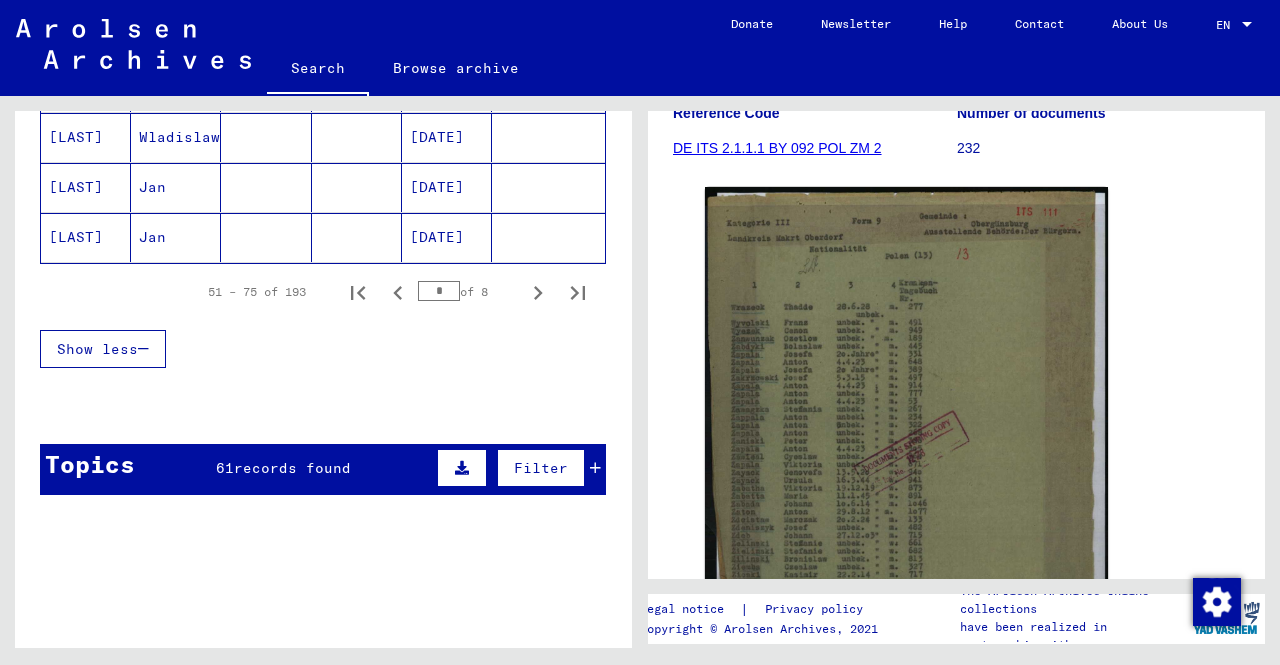 click 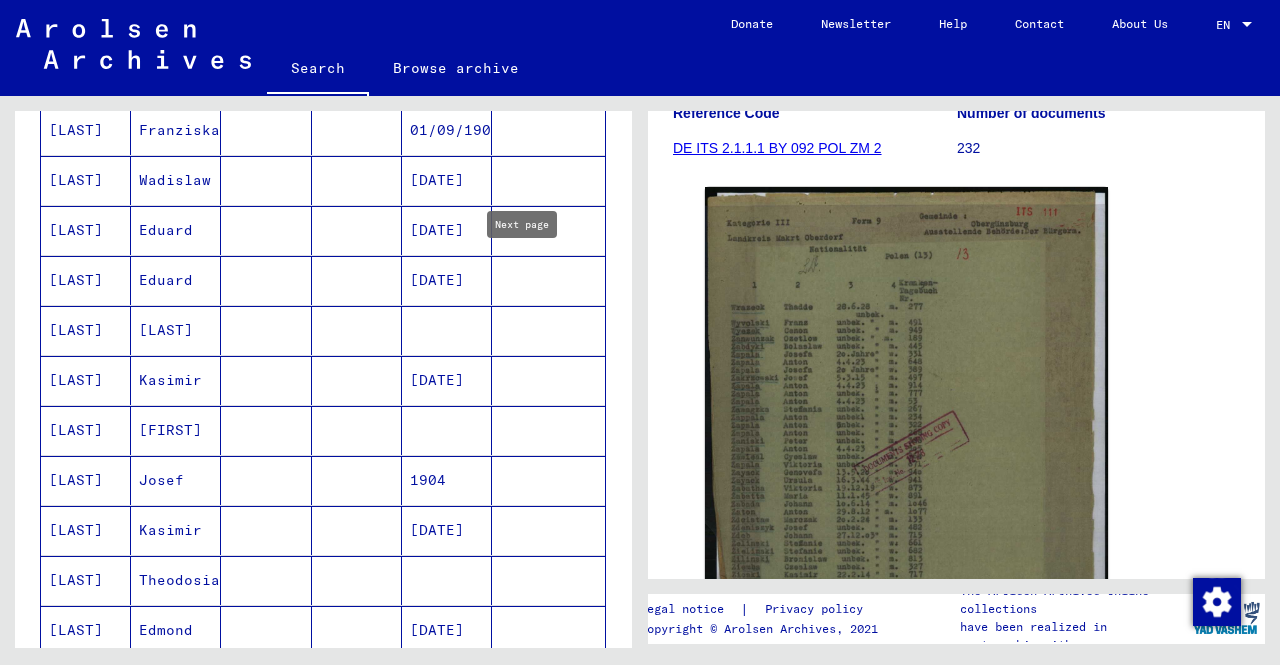 scroll, scrollTop: 847, scrollLeft: 0, axis: vertical 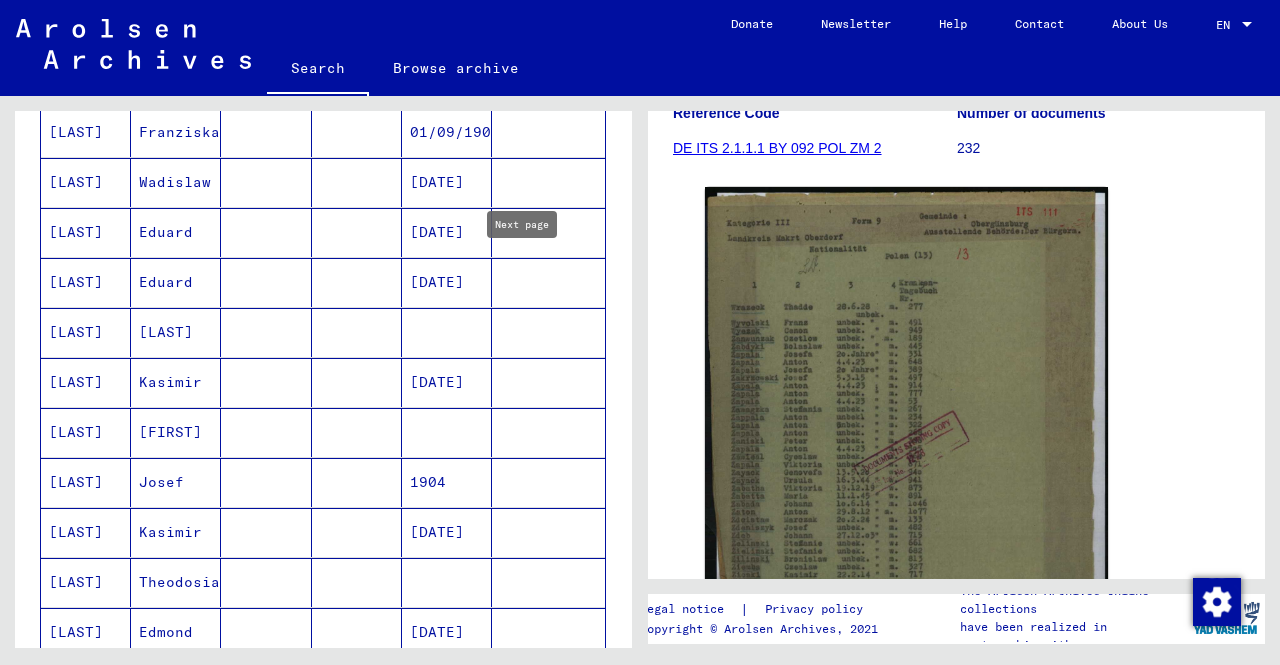 click 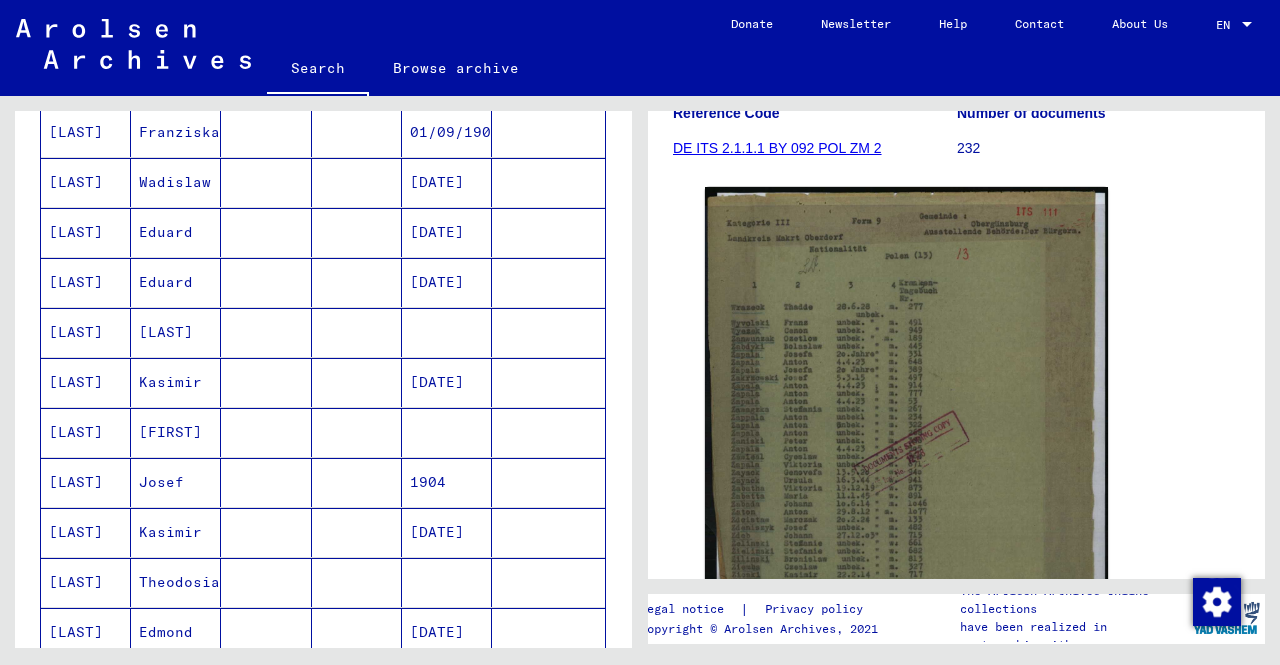 click on "[LAST]" at bounding box center [86, 632] 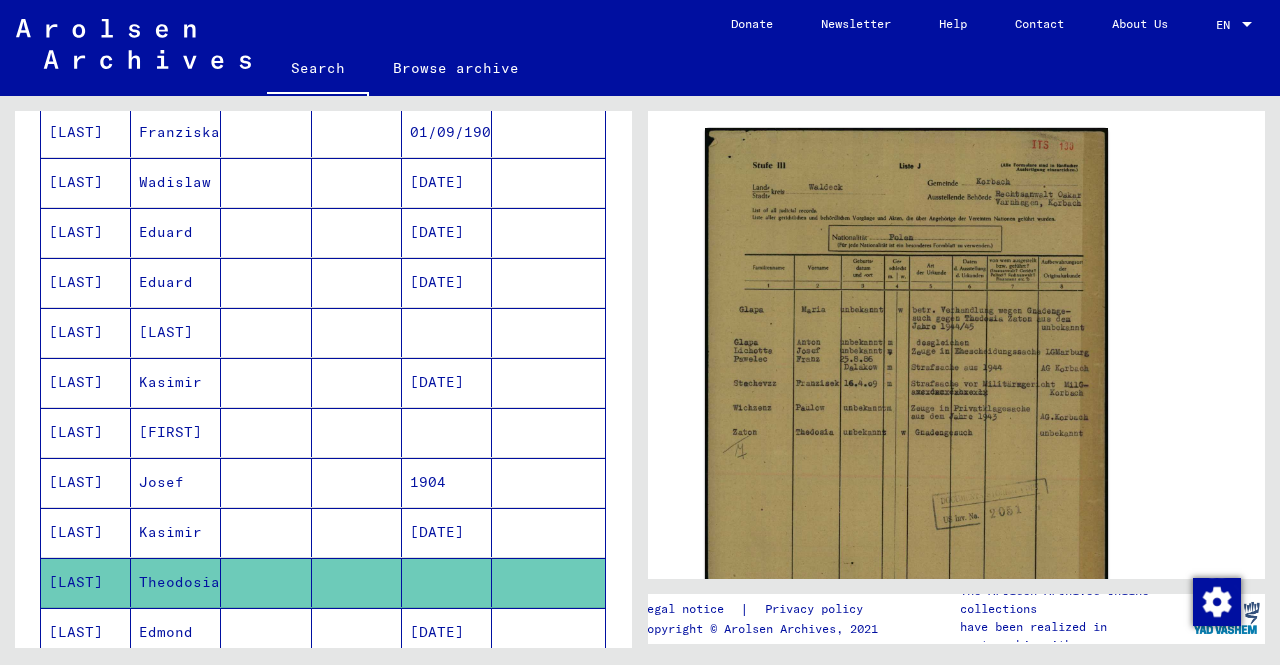 scroll, scrollTop: 328, scrollLeft: 0, axis: vertical 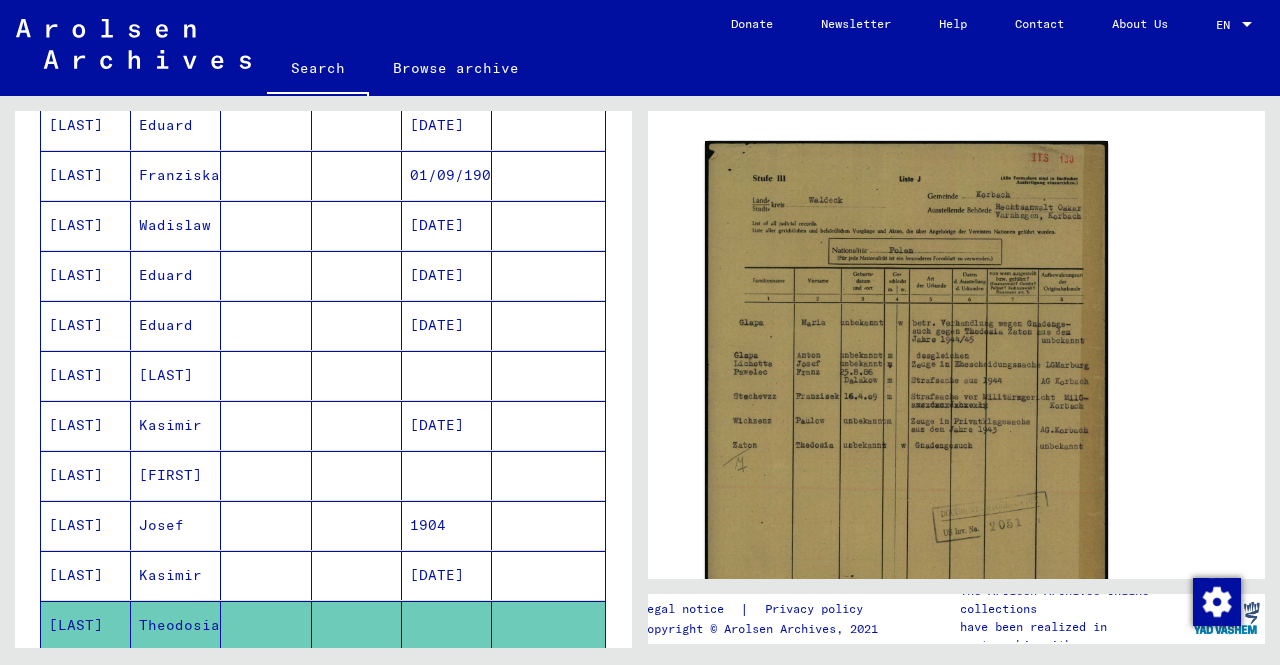 click on "[LAST]" at bounding box center [86, 425] 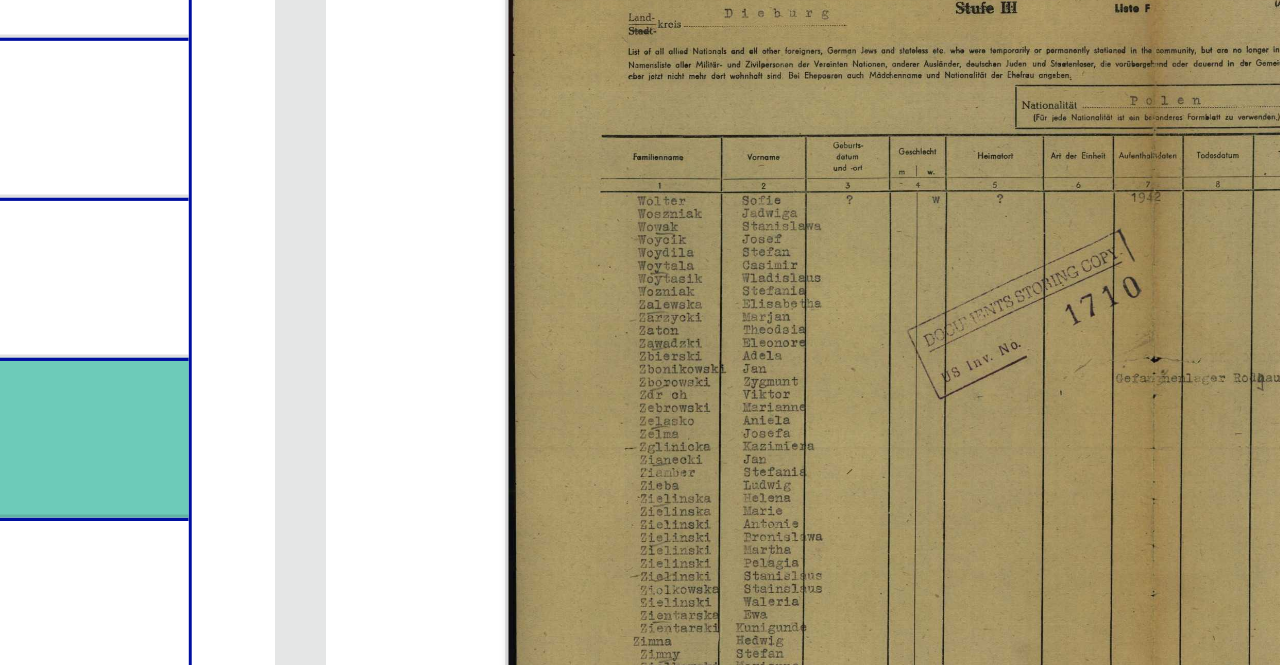 scroll, scrollTop: 252, scrollLeft: 0, axis: vertical 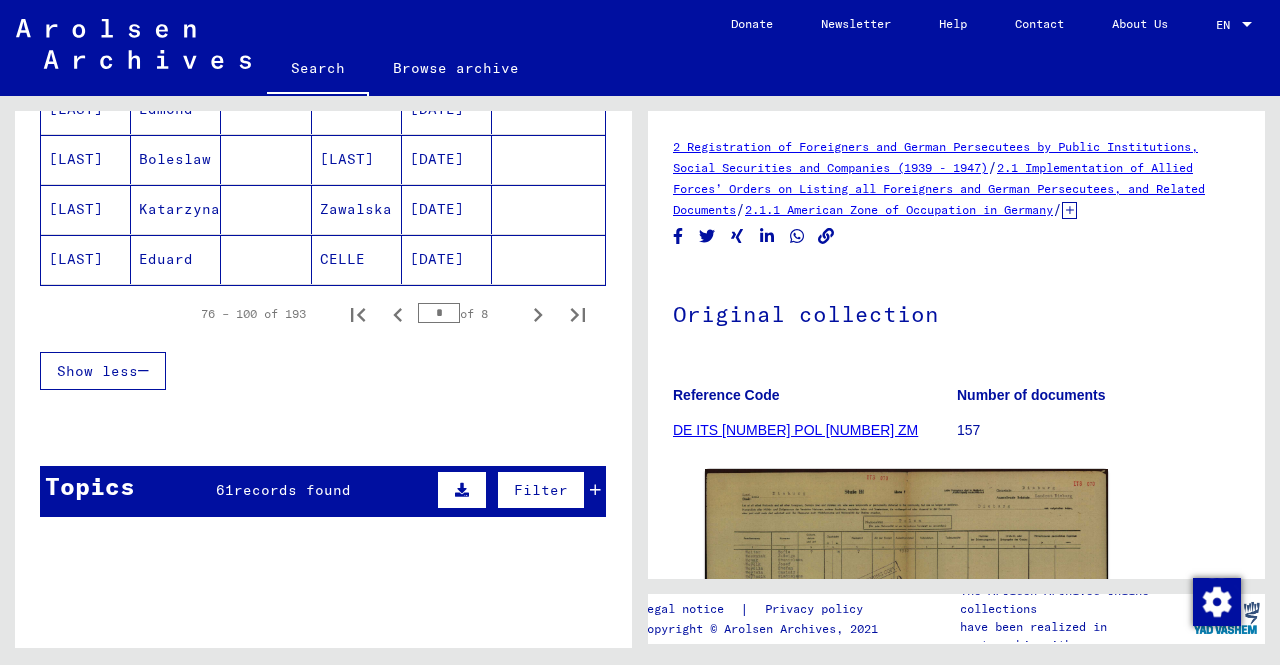 click 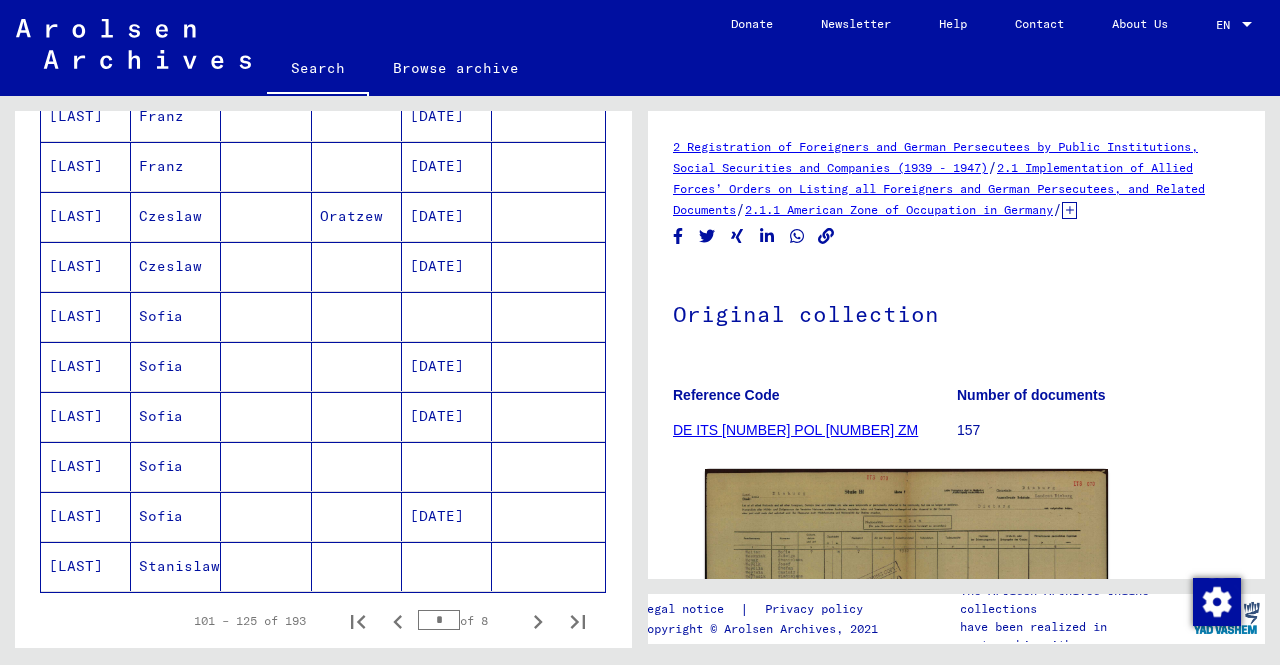 scroll, scrollTop: 1066, scrollLeft: 0, axis: vertical 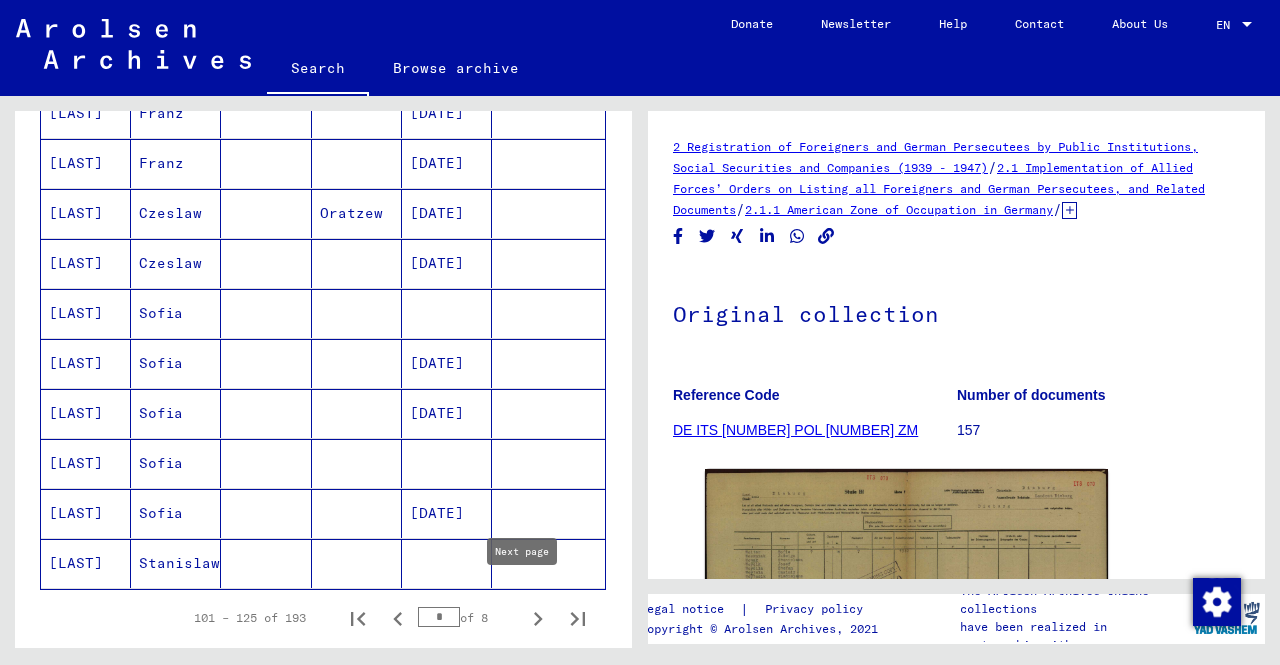 click 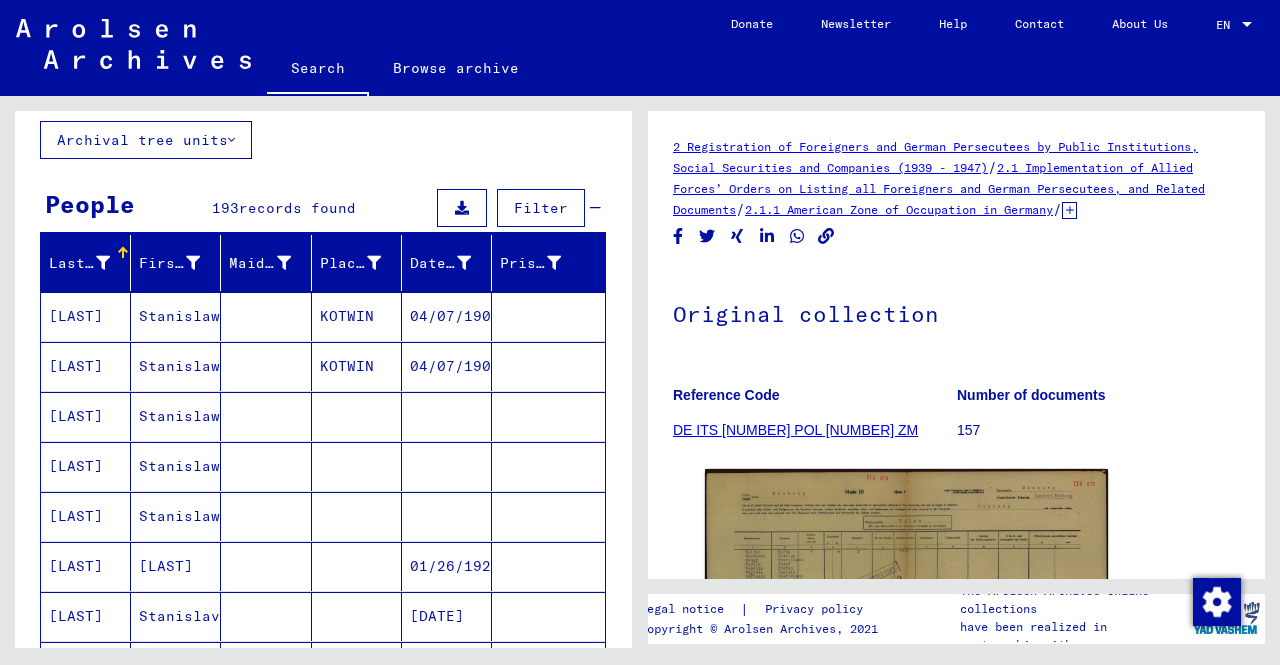 scroll, scrollTop: 88, scrollLeft: 0, axis: vertical 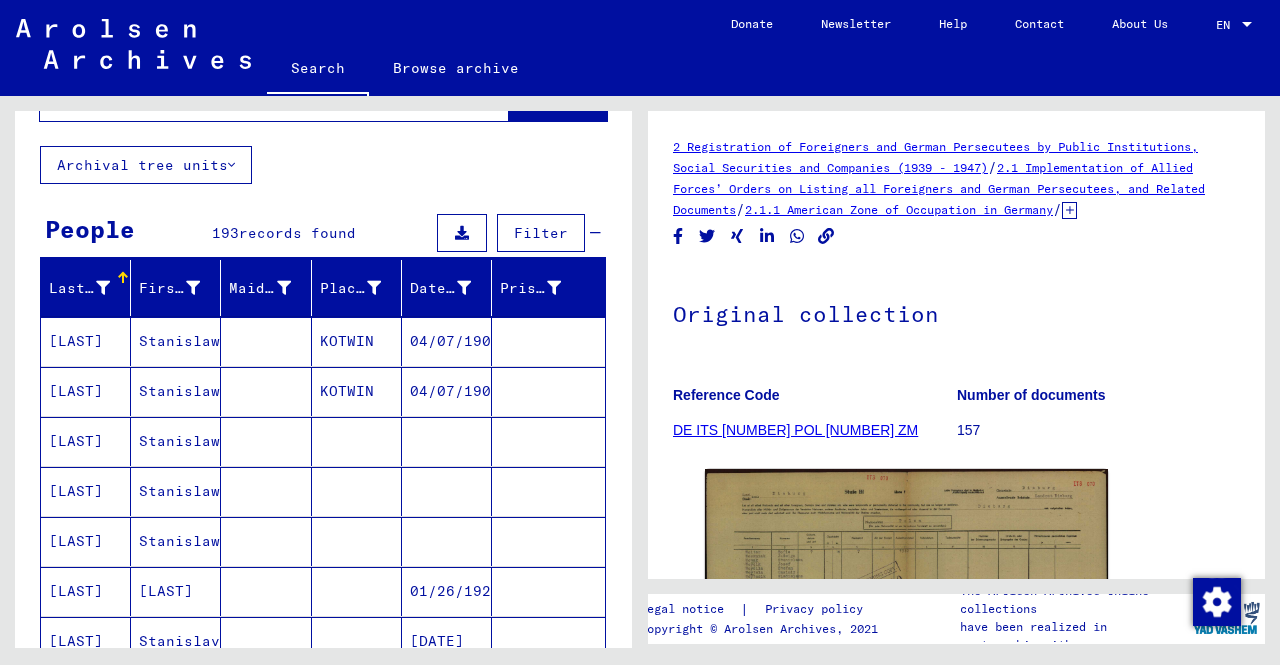 click 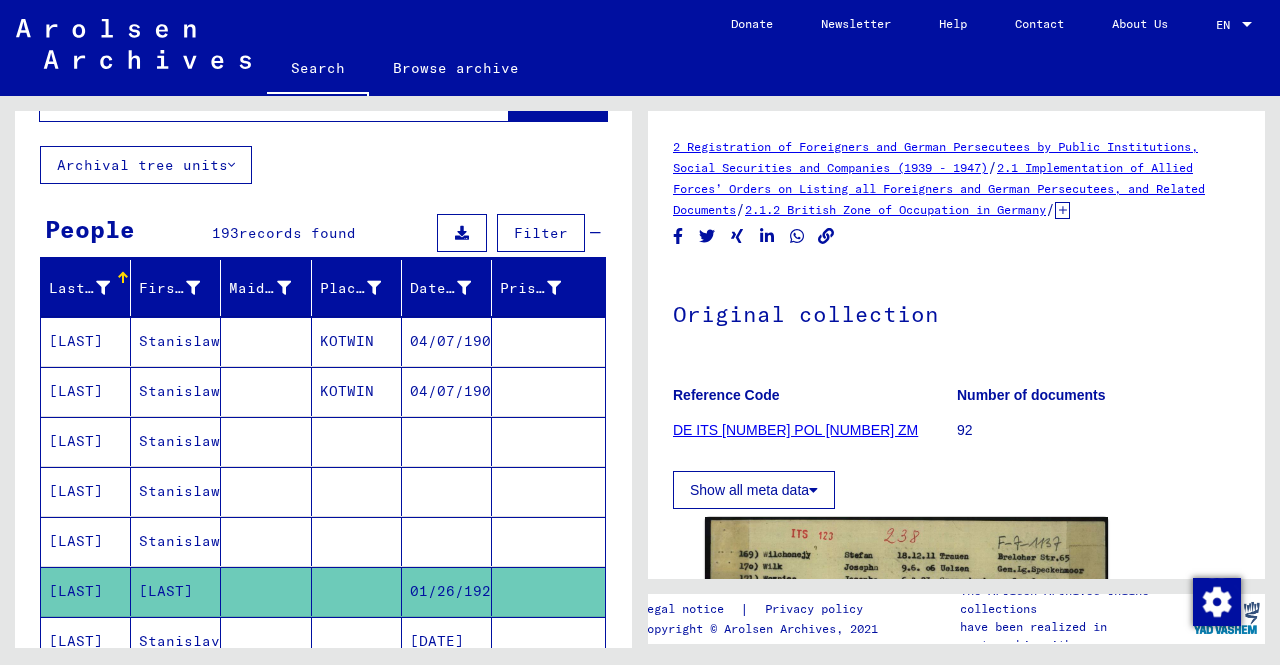 scroll, scrollTop: 0, scrollLeft: 0, axis: both 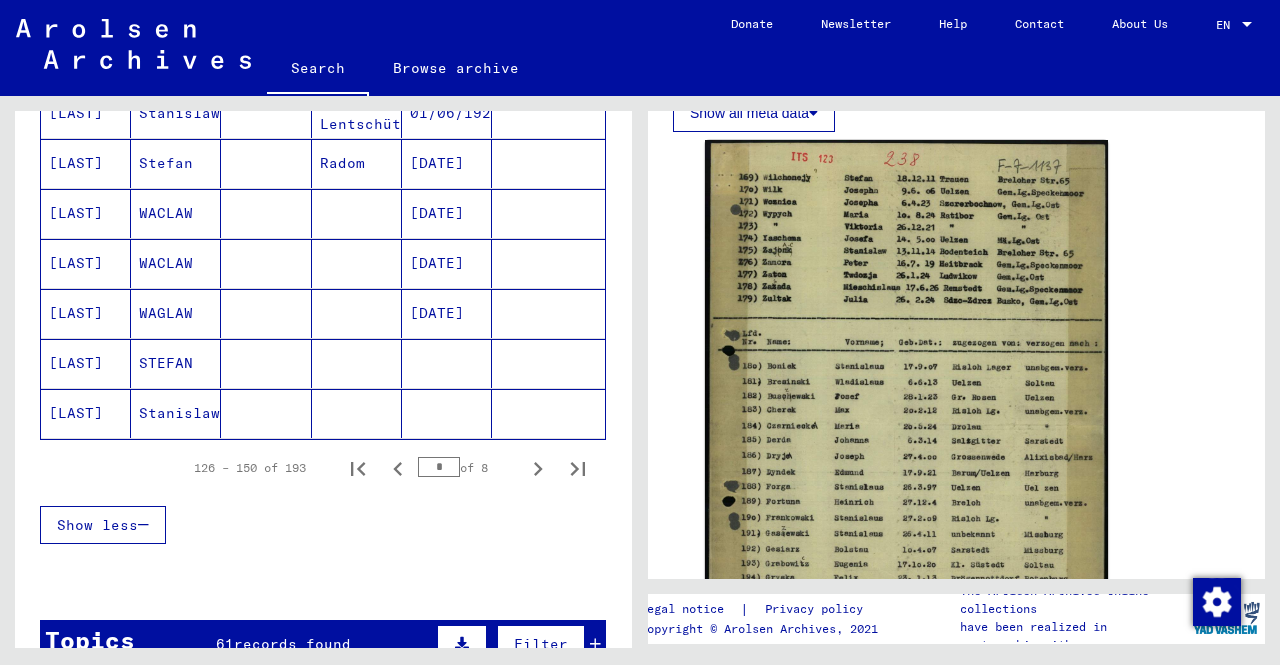 click 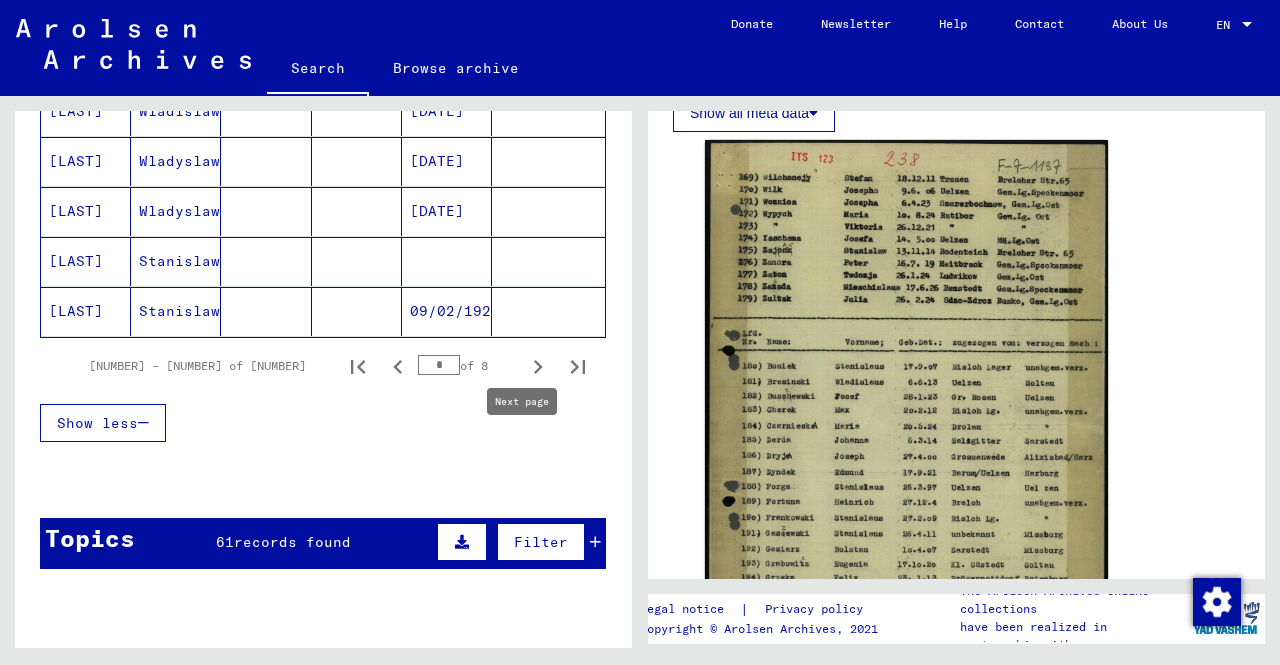 scroll, scrollTop: 1318, scrollLeft: 0, axis: vertical 